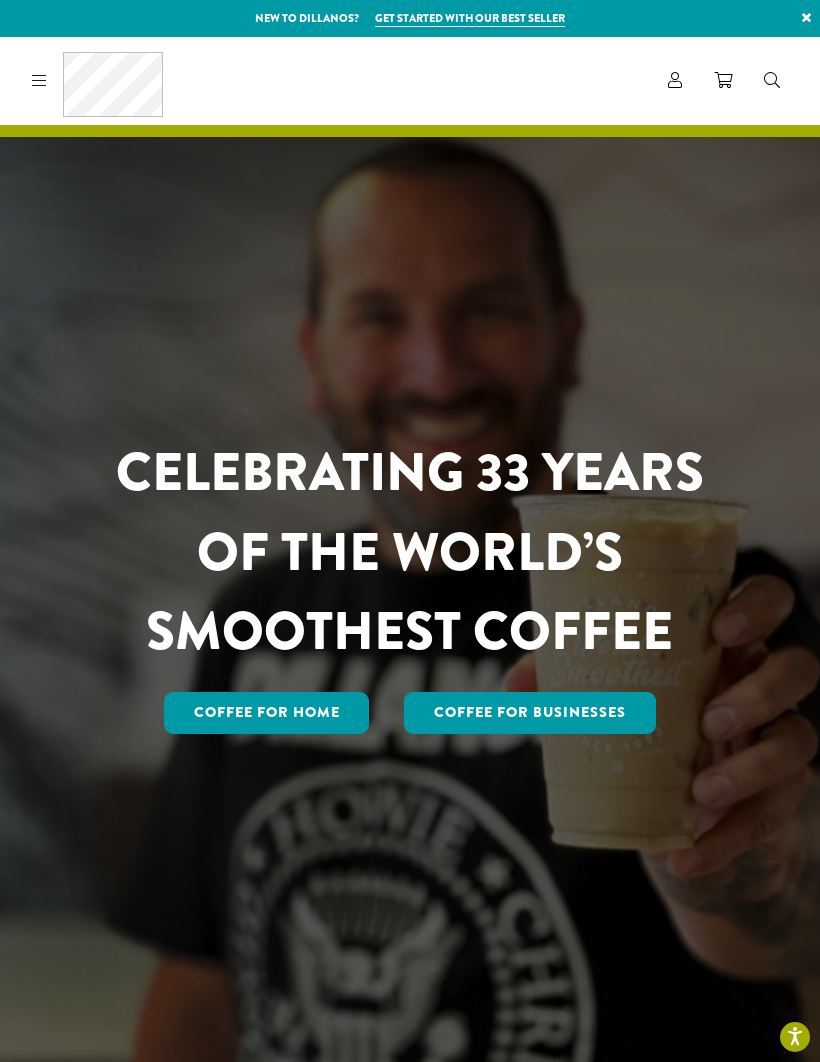scroll, scrollTop: 0, scrollLeft: 0, axis: both 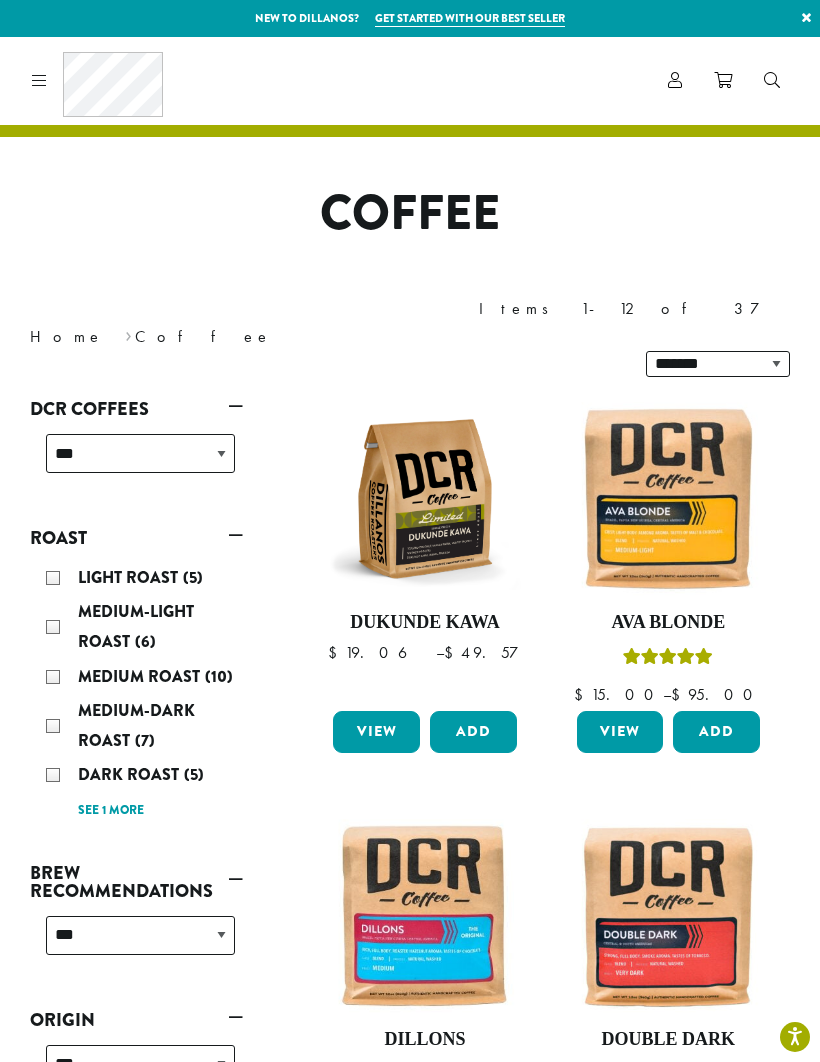 click at bounding box center [675, 80] 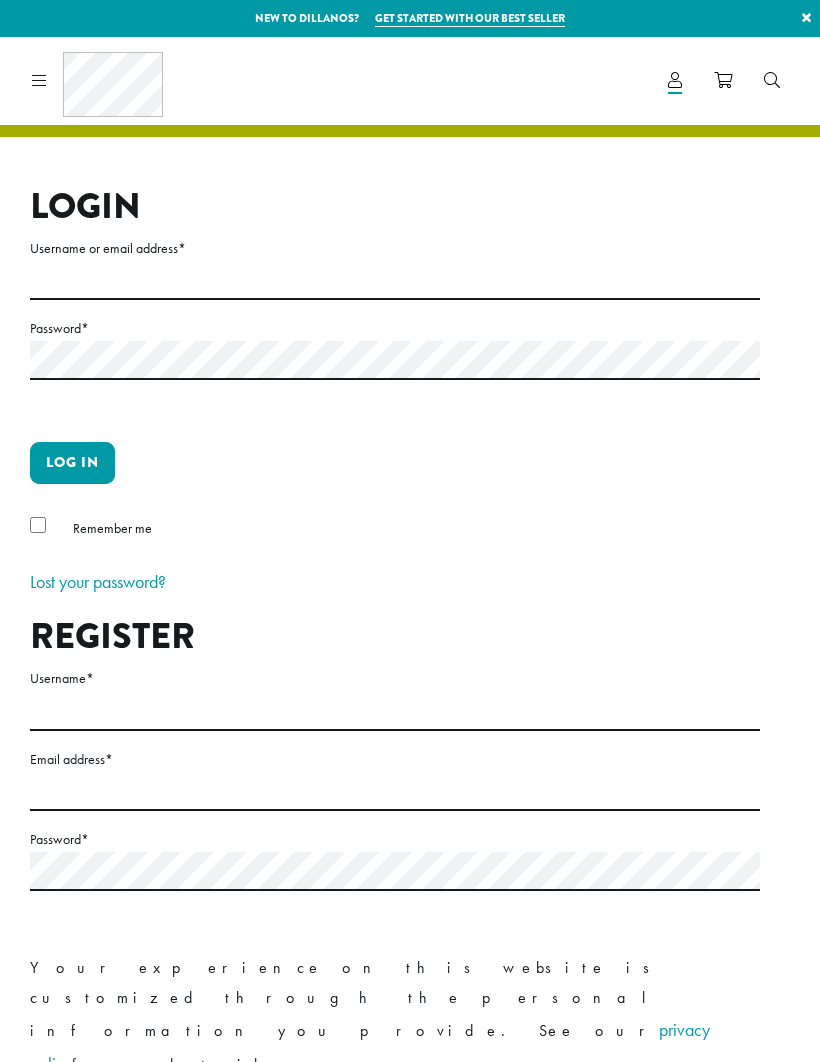 scroll, scrollTop: 0, scrollLeft: 0, axis: both 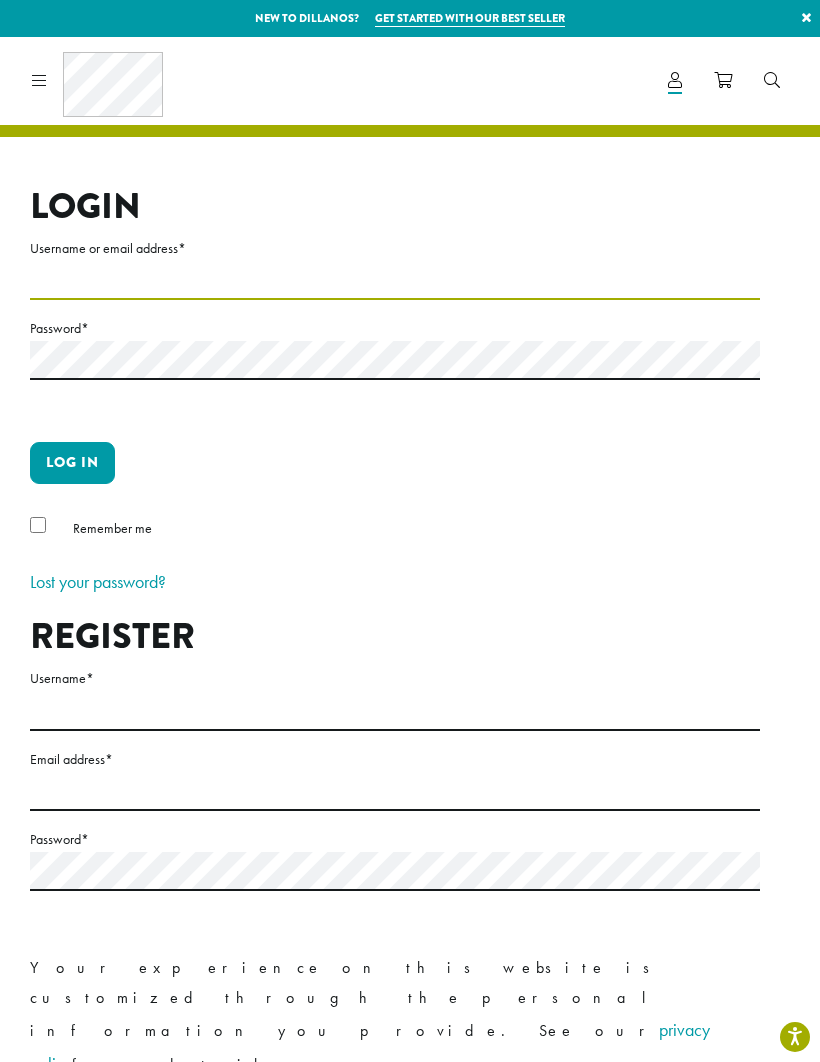 type on "**********" 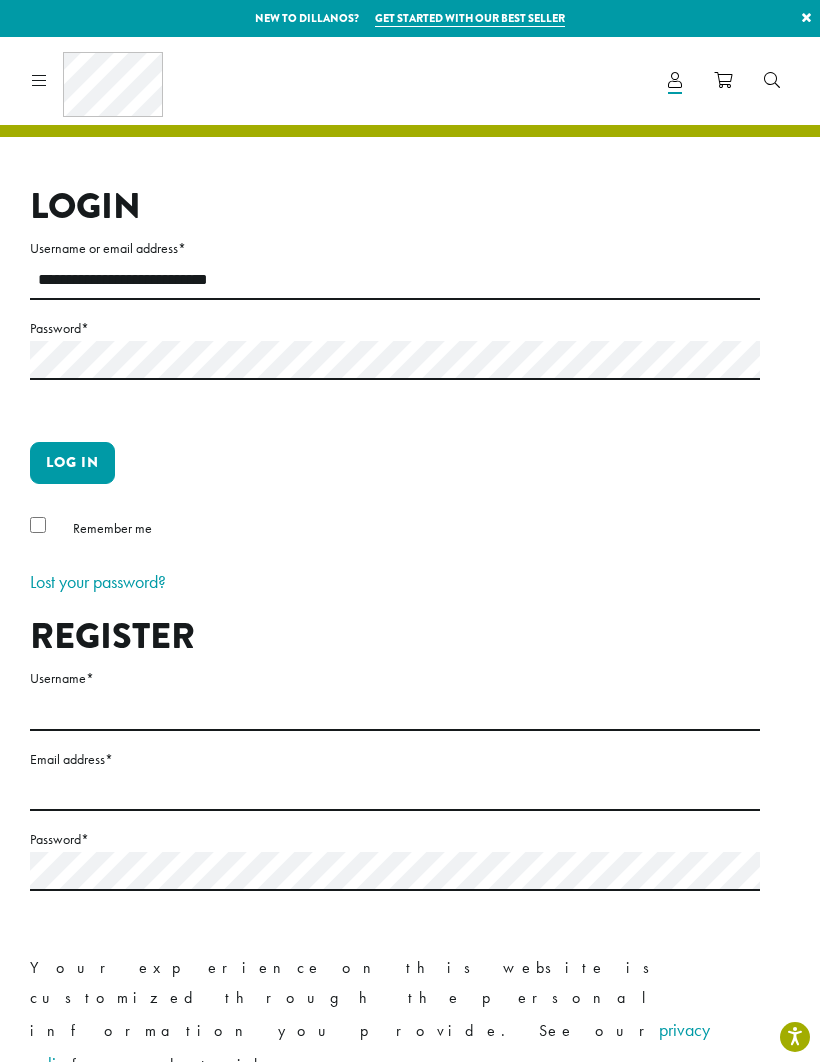 click on "Log in" at bounding box center (72, 463) 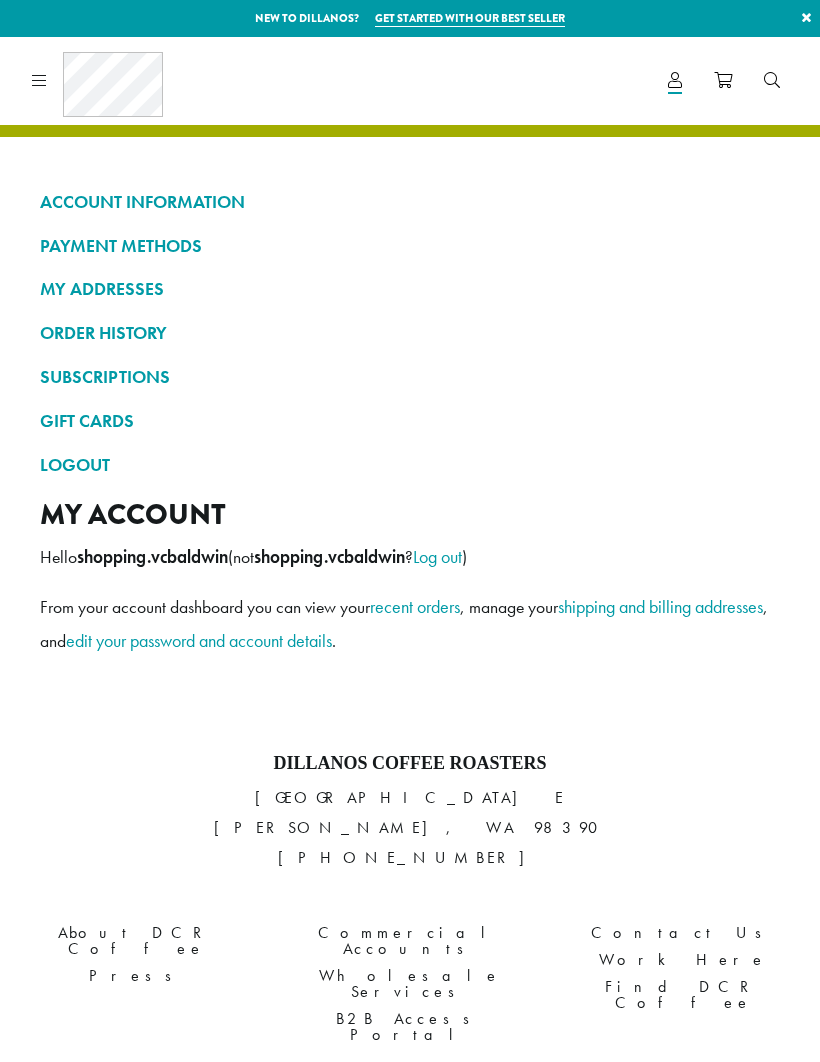 scroll, scrollTop: 0, scrollLeft: 0, axis: both 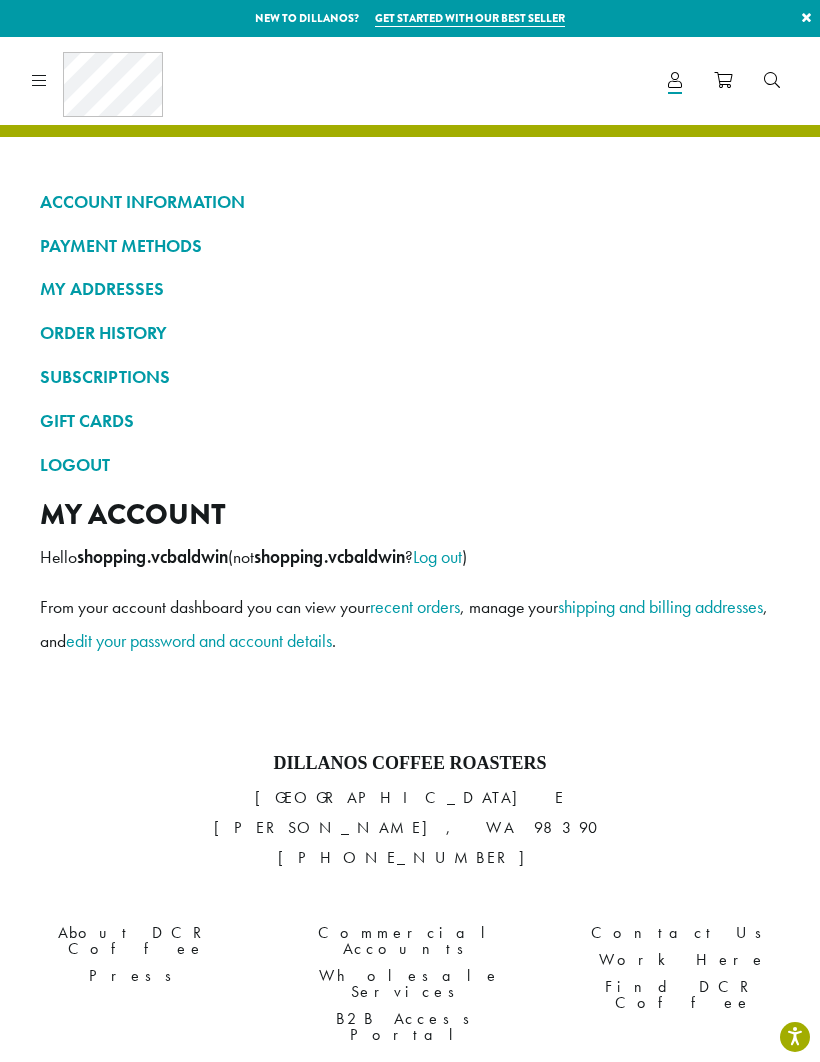 click at bounding box center [39, 80] 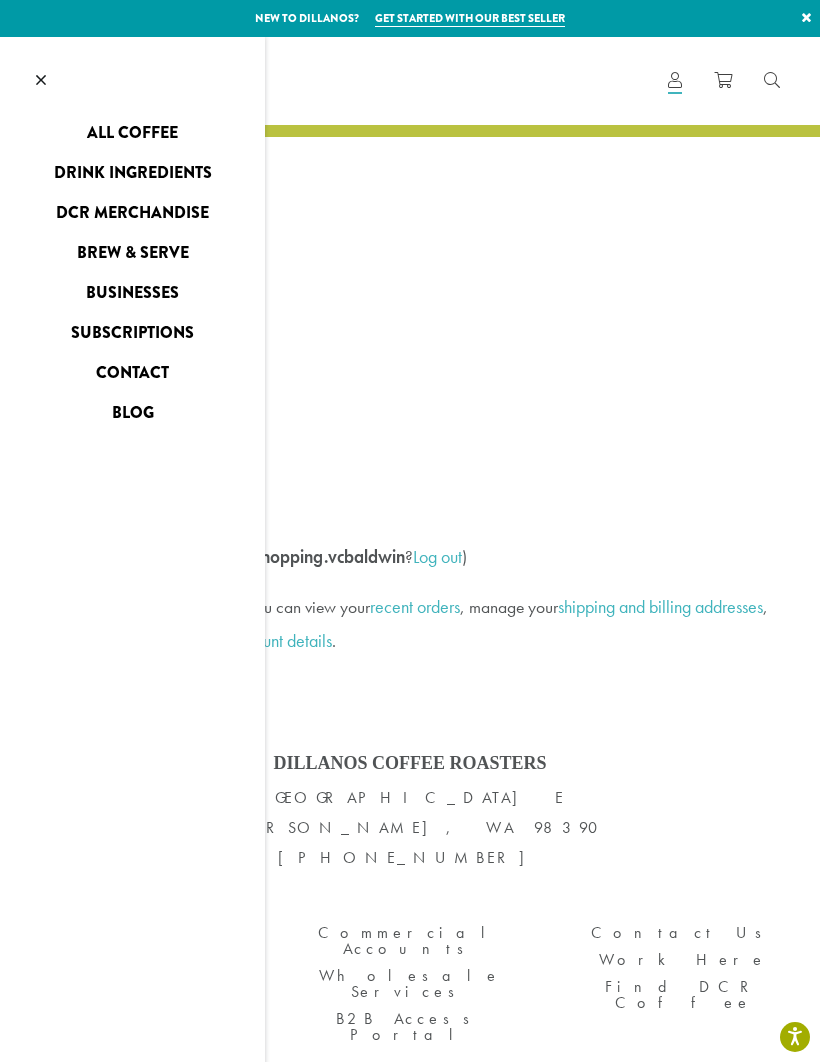 click on "All Coffee" at bounding box center (132, 133) 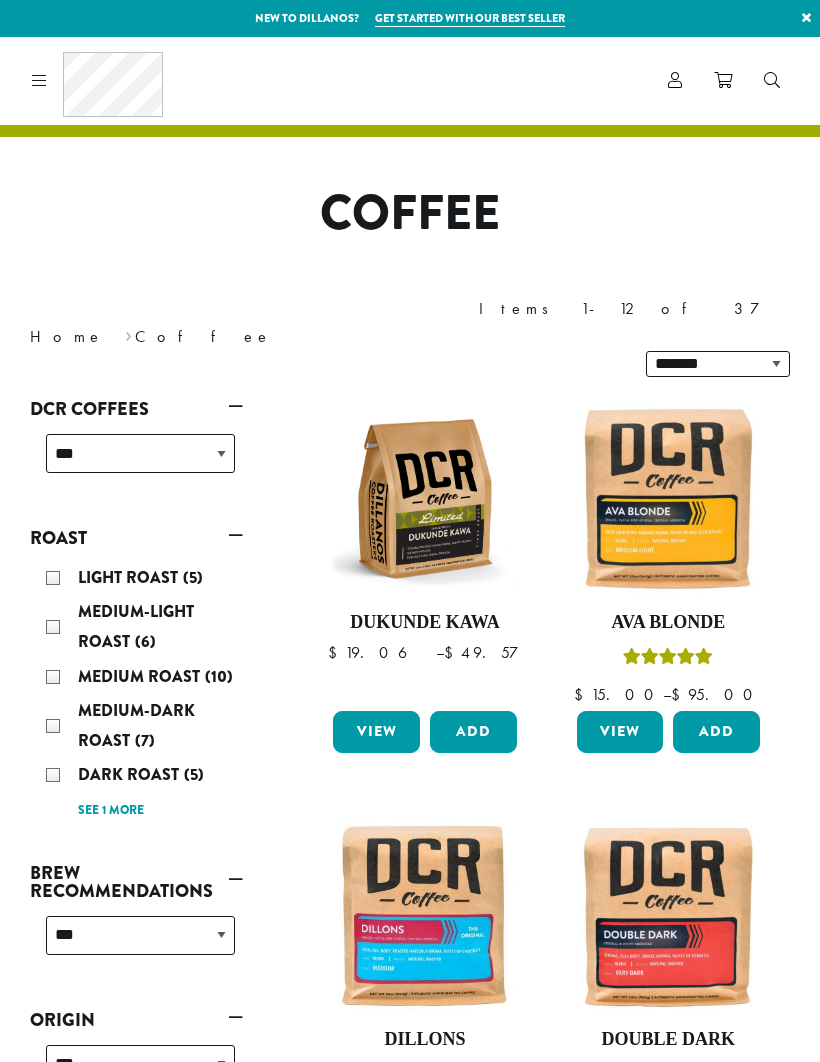 scroll, scrollTop: 0, scrollLeft: 0, axis: both 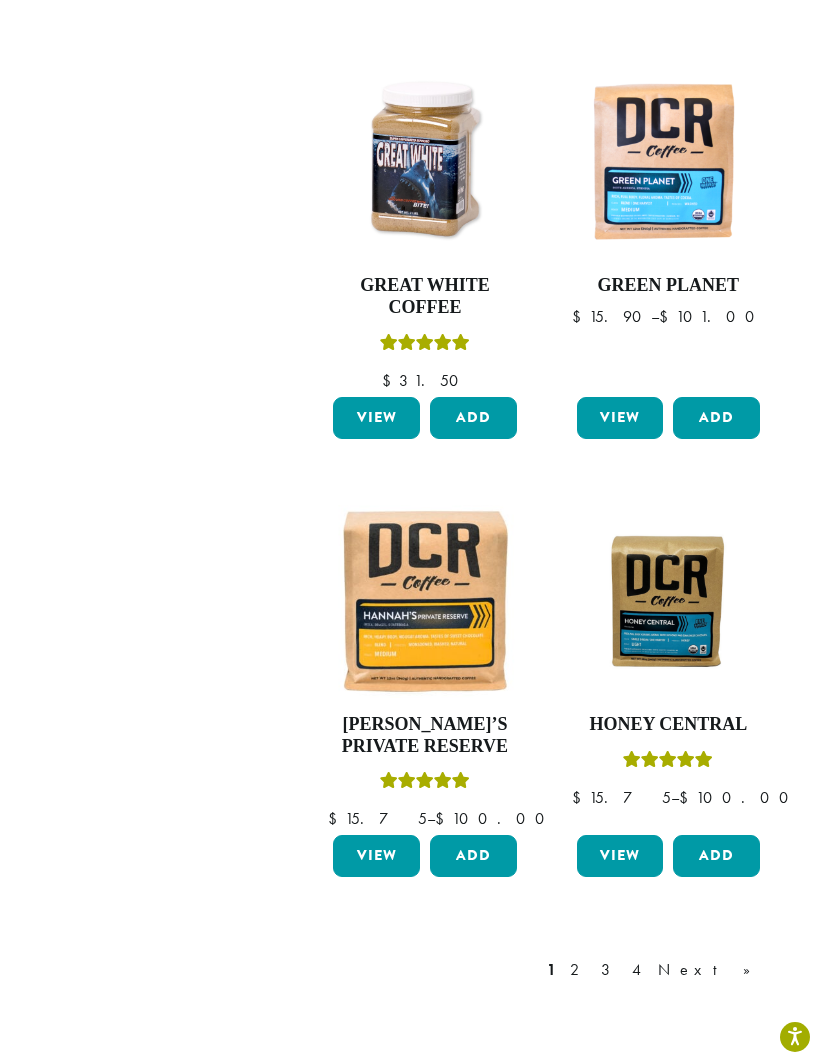click on "Next »" at bounding box center [711, 970] 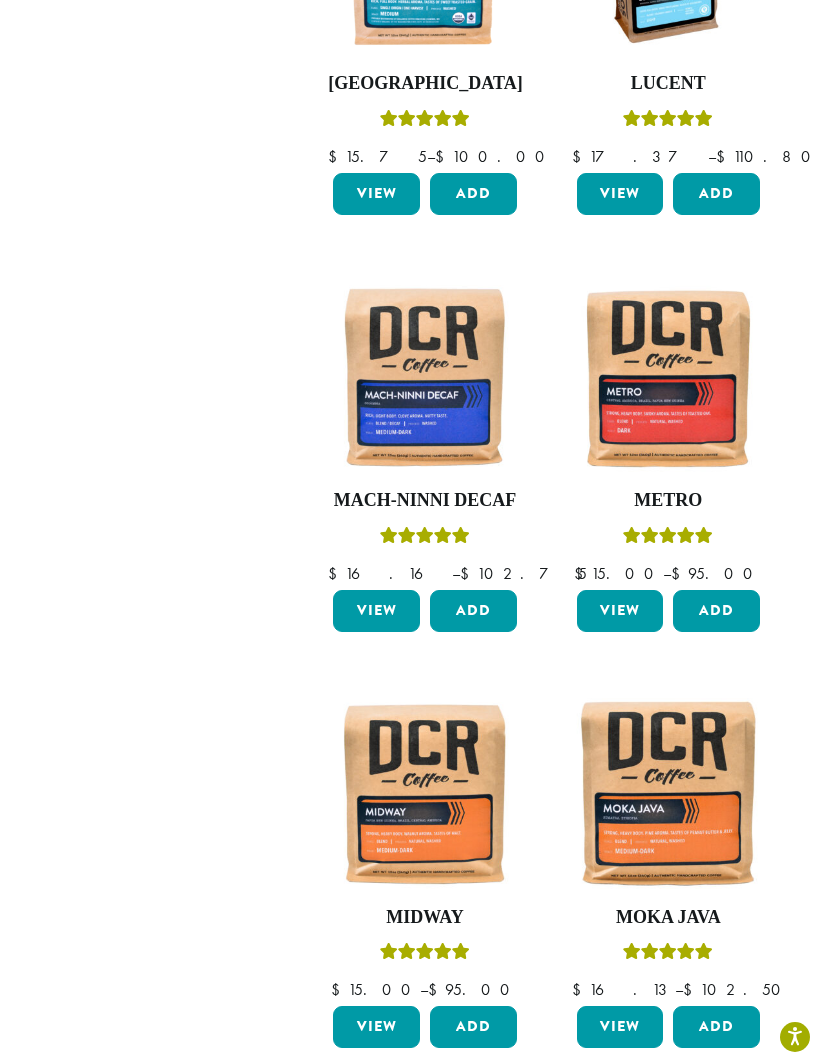 scroll, scrollTop: 1464, scrollLeft: 0, axis: vertical 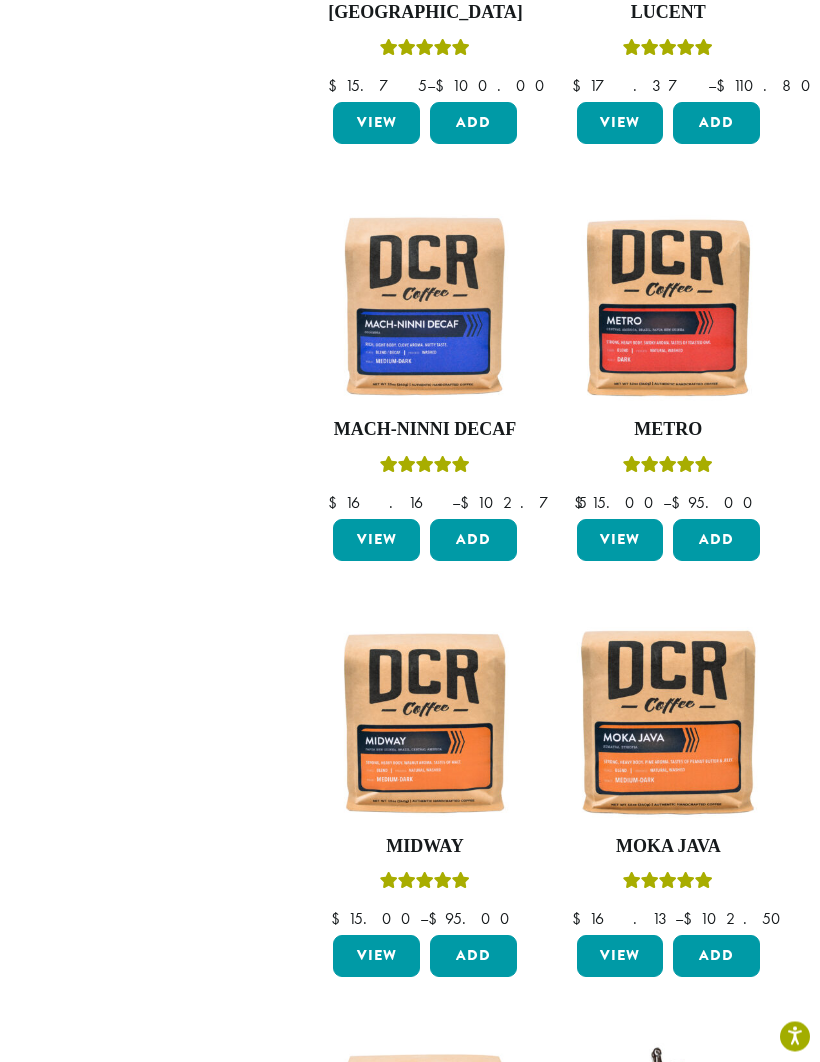 click on "Add" at bounding box center [473, 957] 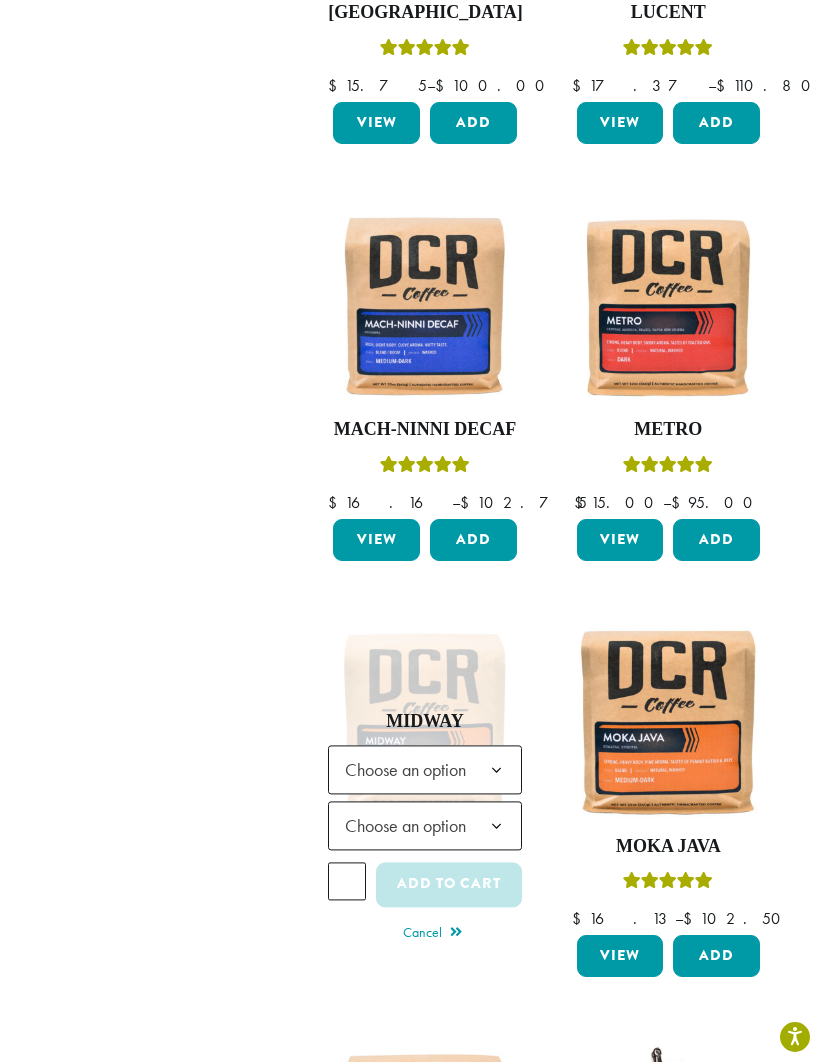 click on "Choose an option" 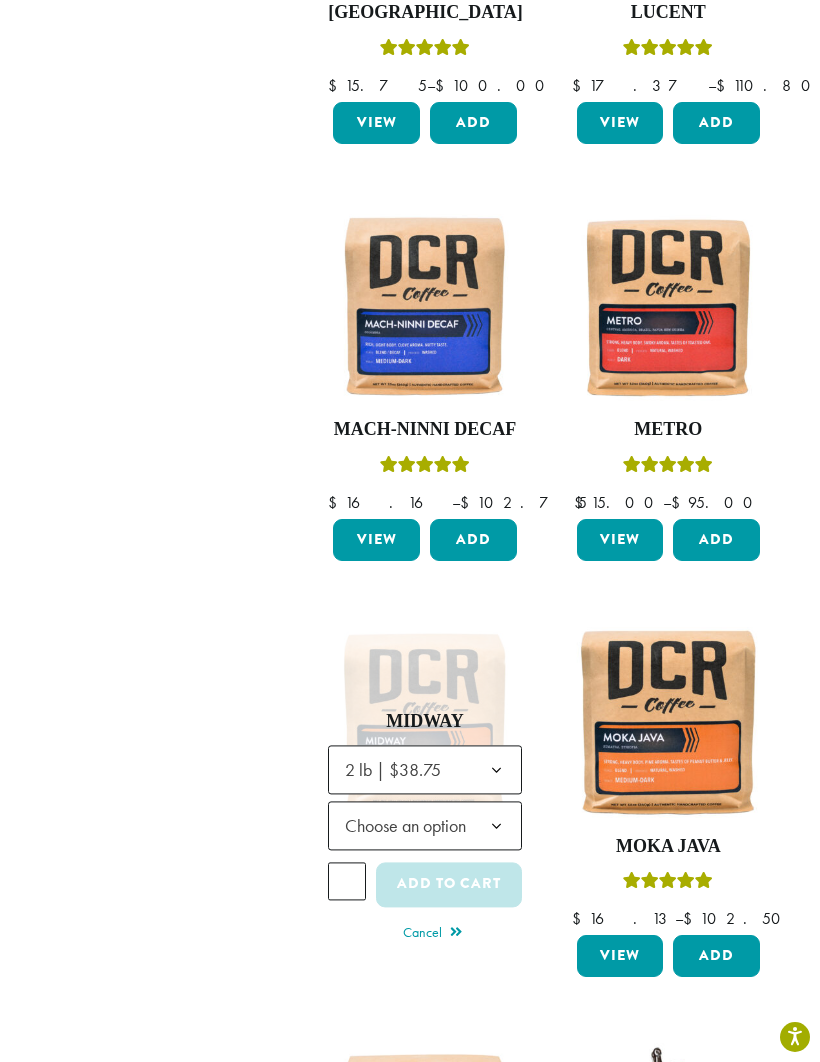 click on "Choose an option" 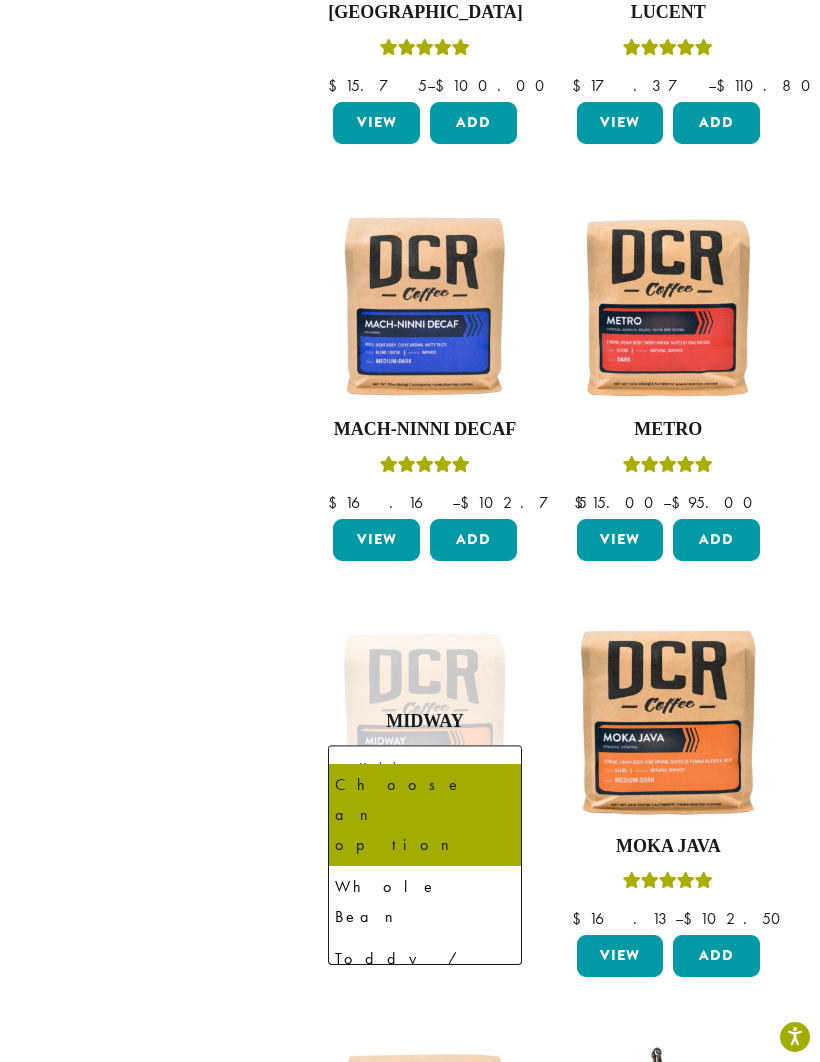 select on "**********" 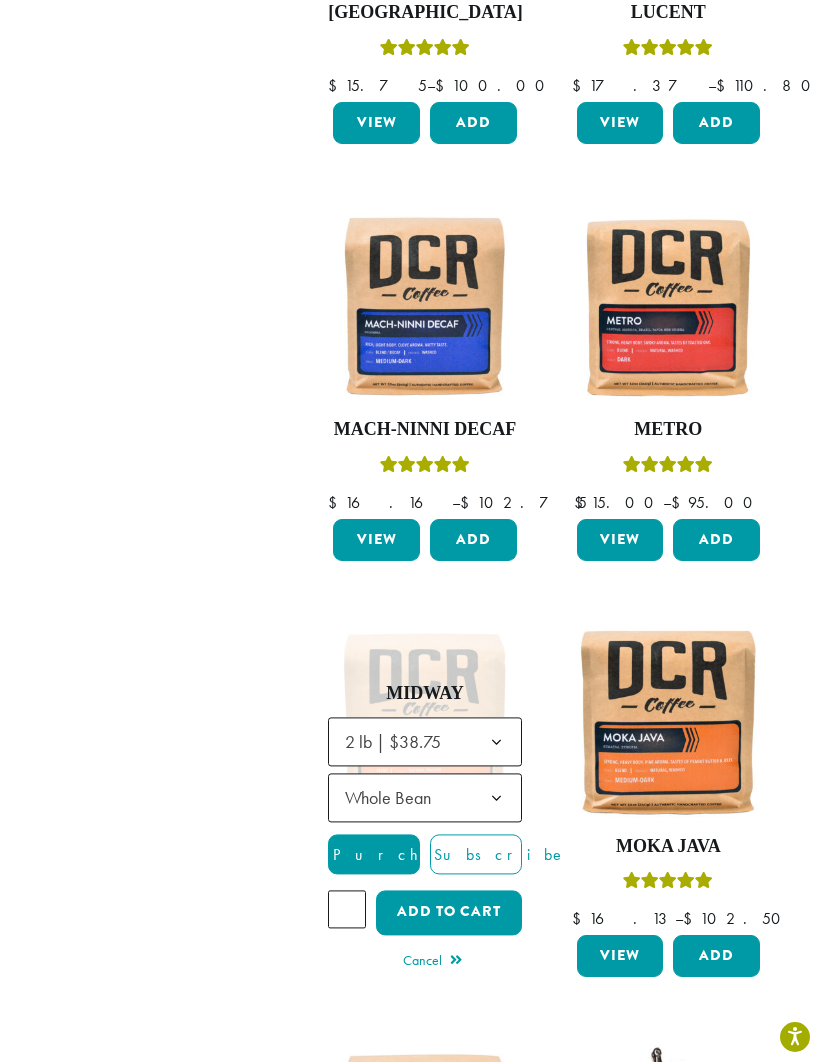 click on "Add to cart" 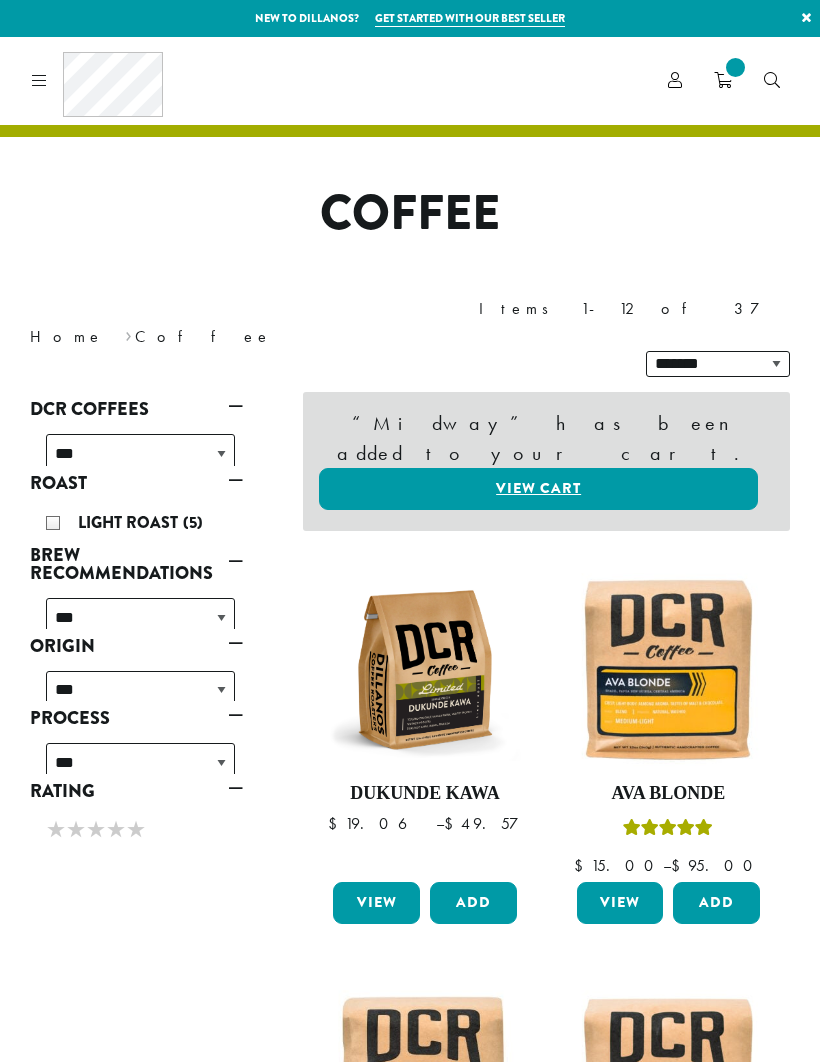scroll, scrollTop: 0, scrollLeft: 0, axis: both 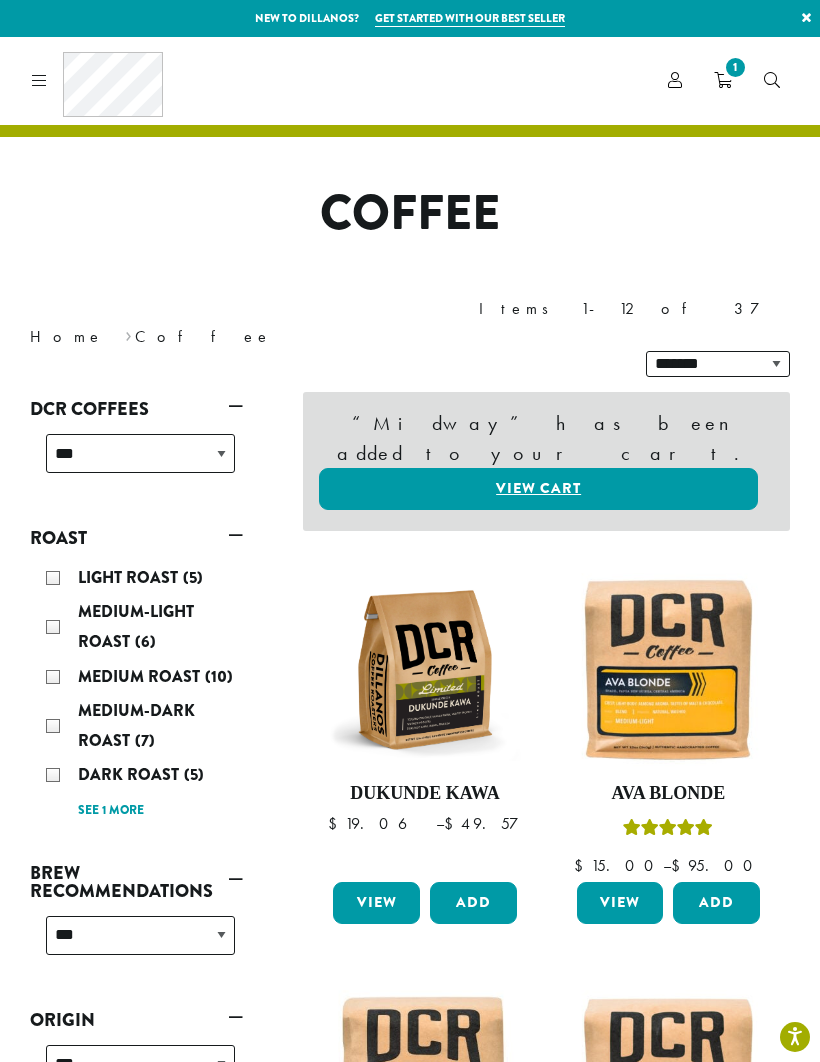 click on "1" at bounding box center (735, 67) 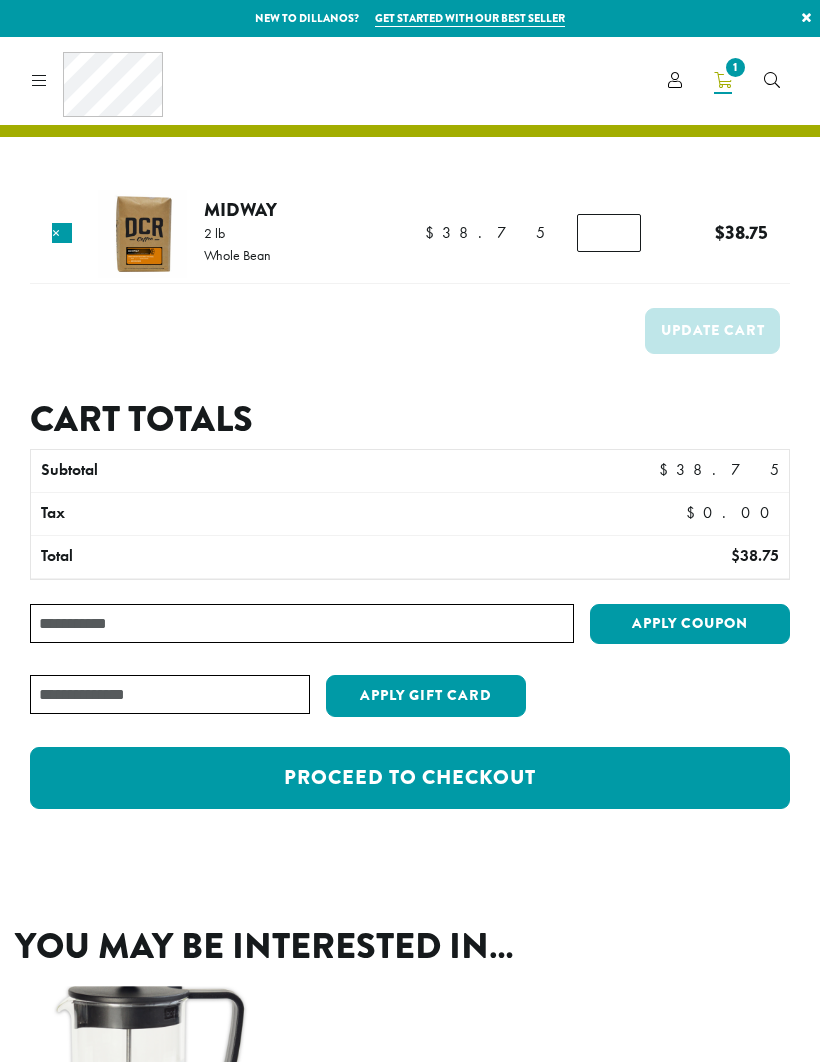 scroll, scrollTop: 0, scrollLeft: 0, axis: both 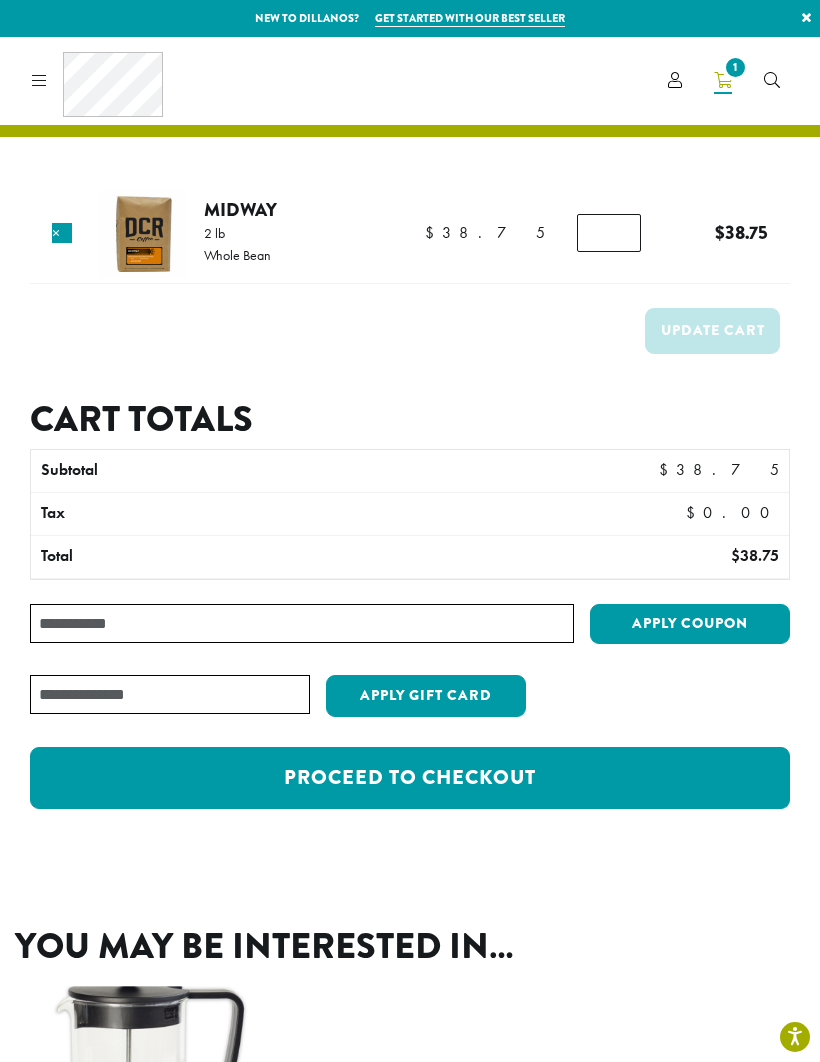 click on "Coupon:" at bounding box center [302, 623] 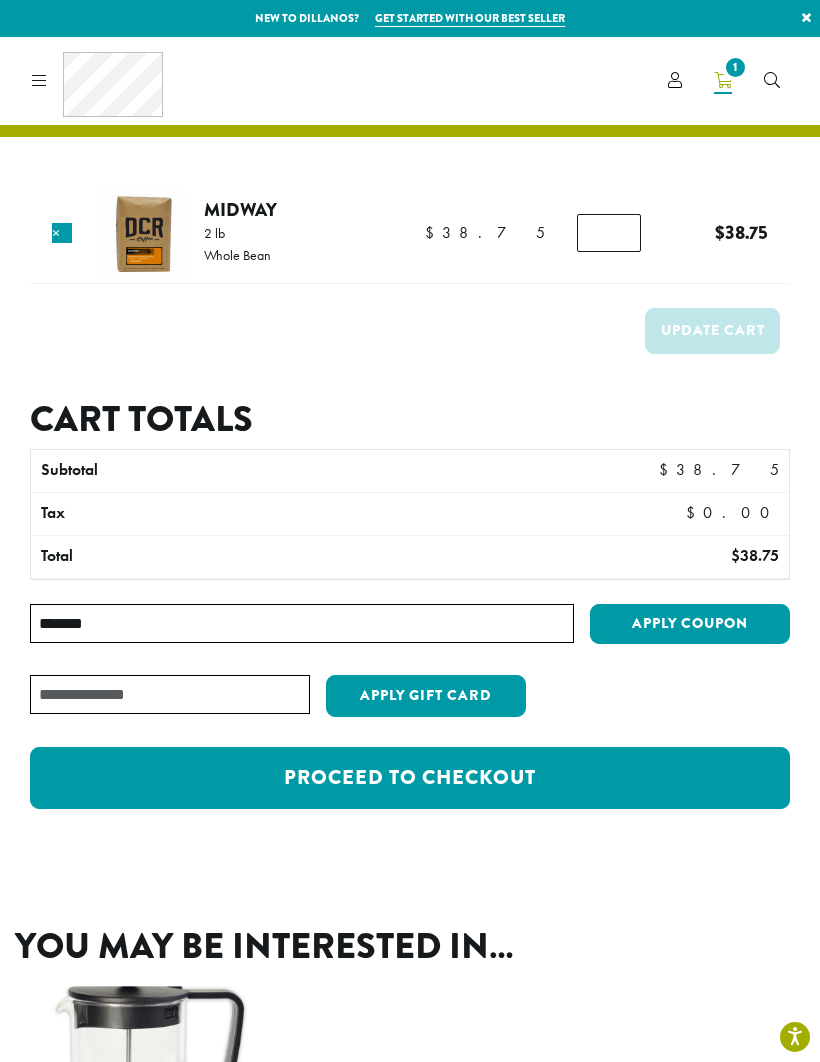type on "*******" 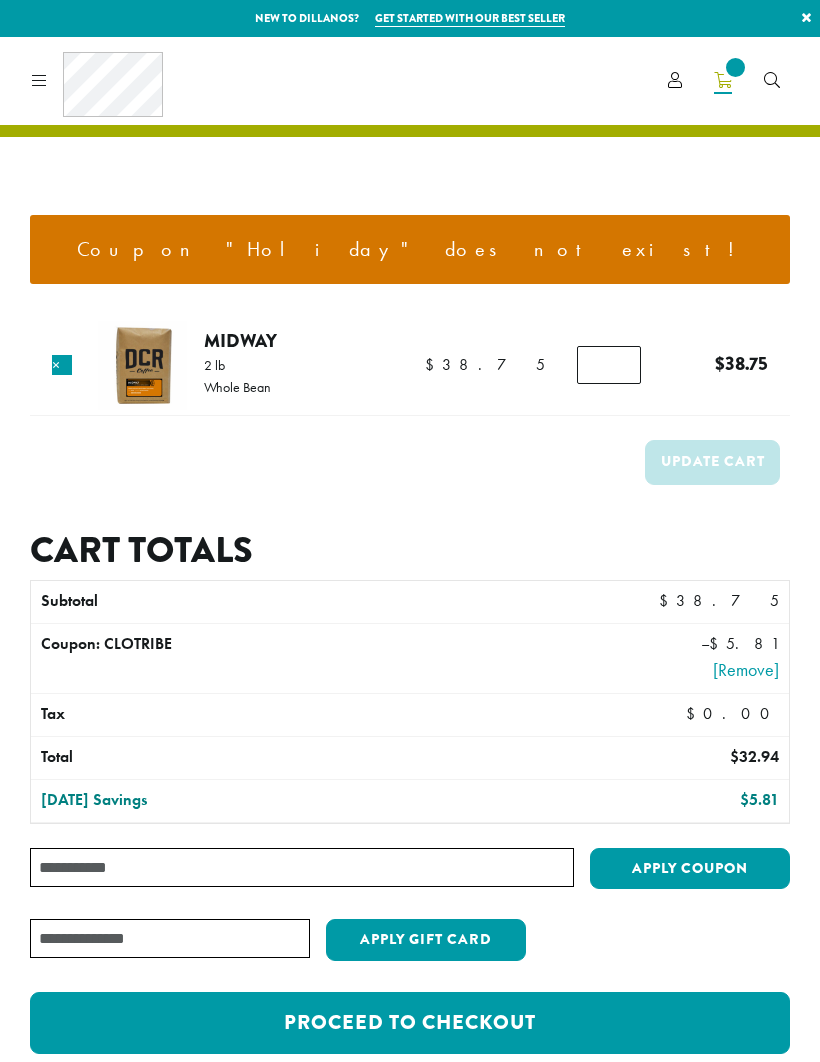 scroll, scrollTop: 0, scrollLeft: 0, axis: both 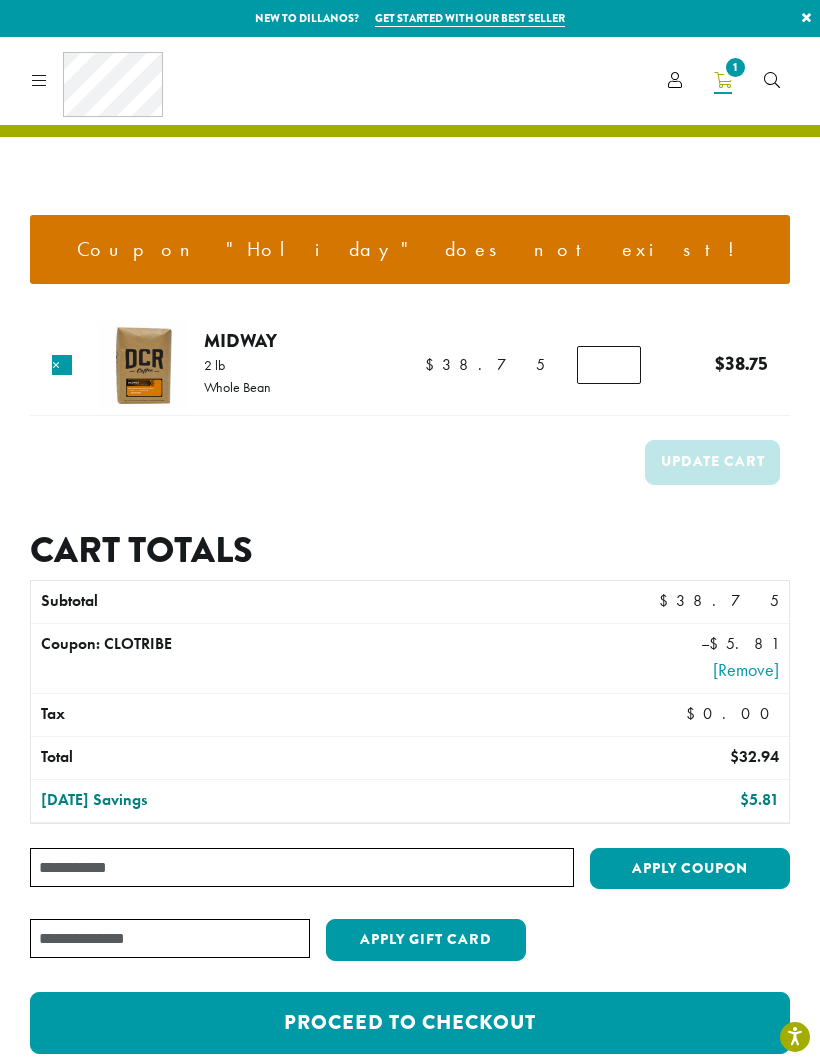 click on "Coupon:" at bounding box center (302, 867) 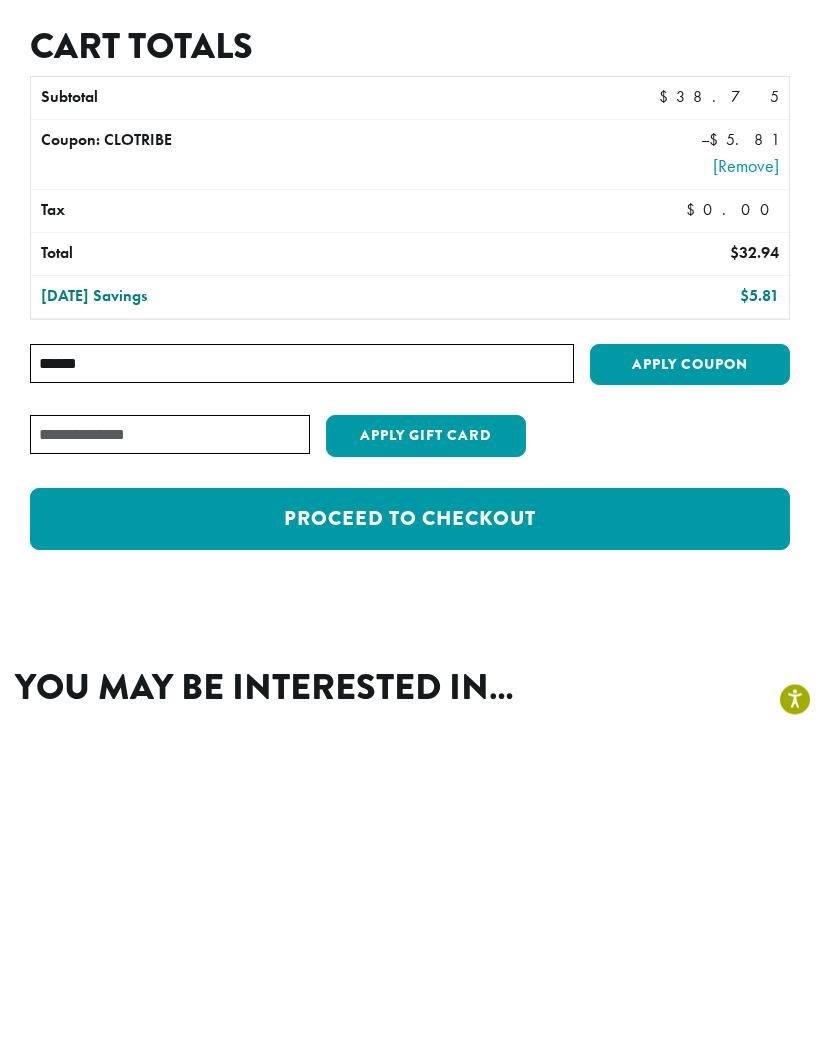 type on "******" 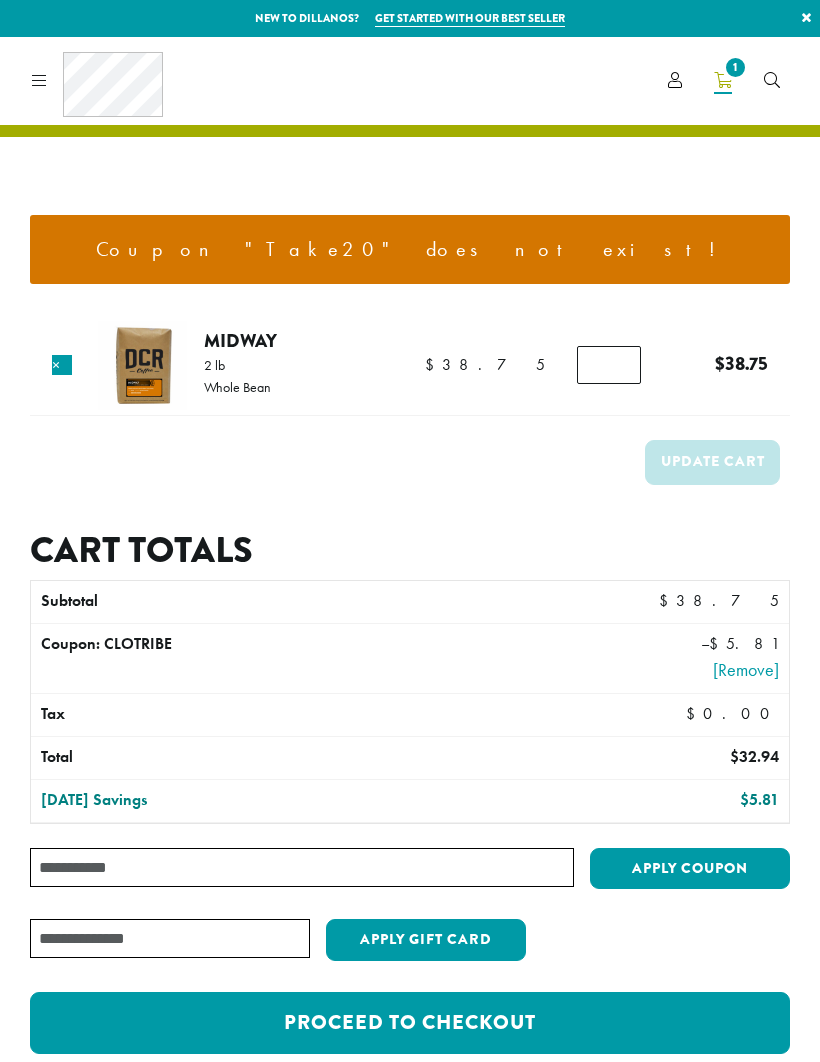 scroll, scrollTop: 0, scrollLeft: 0, axis: both 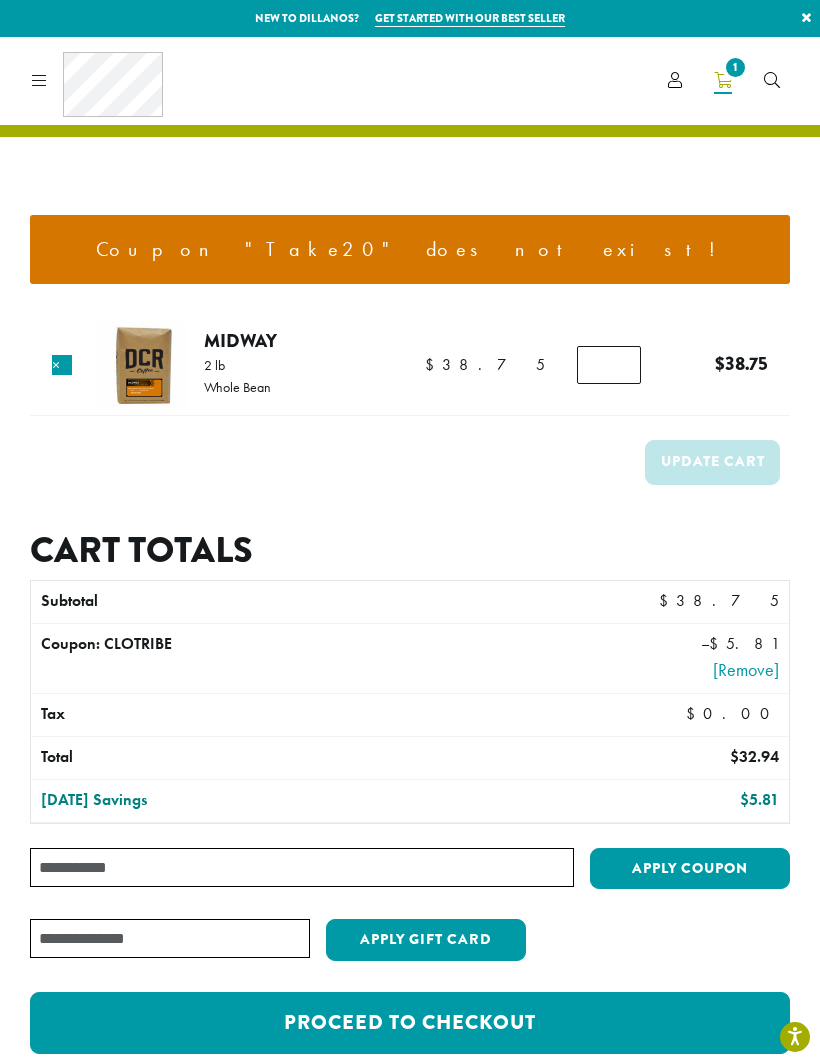 click on "Coupon:" at bounding box center (302, 867) 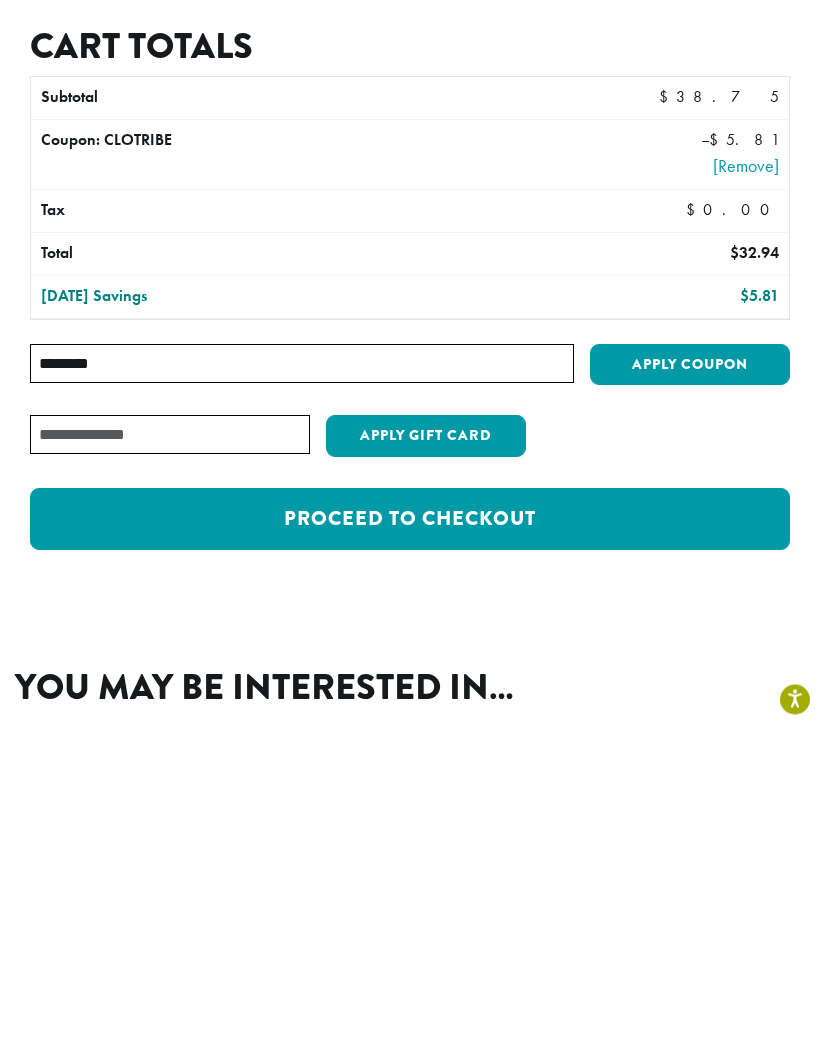 type on "********" 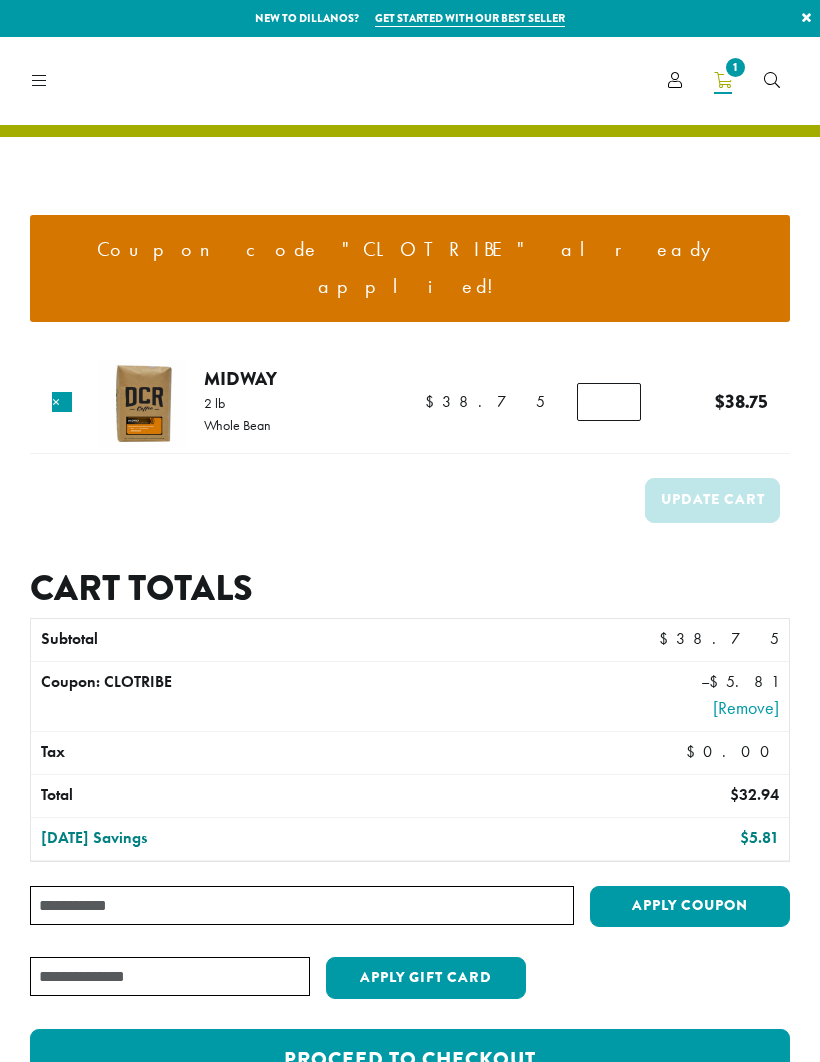 scroll, scrollTop: 0, scrollLeft: 0, axis: both 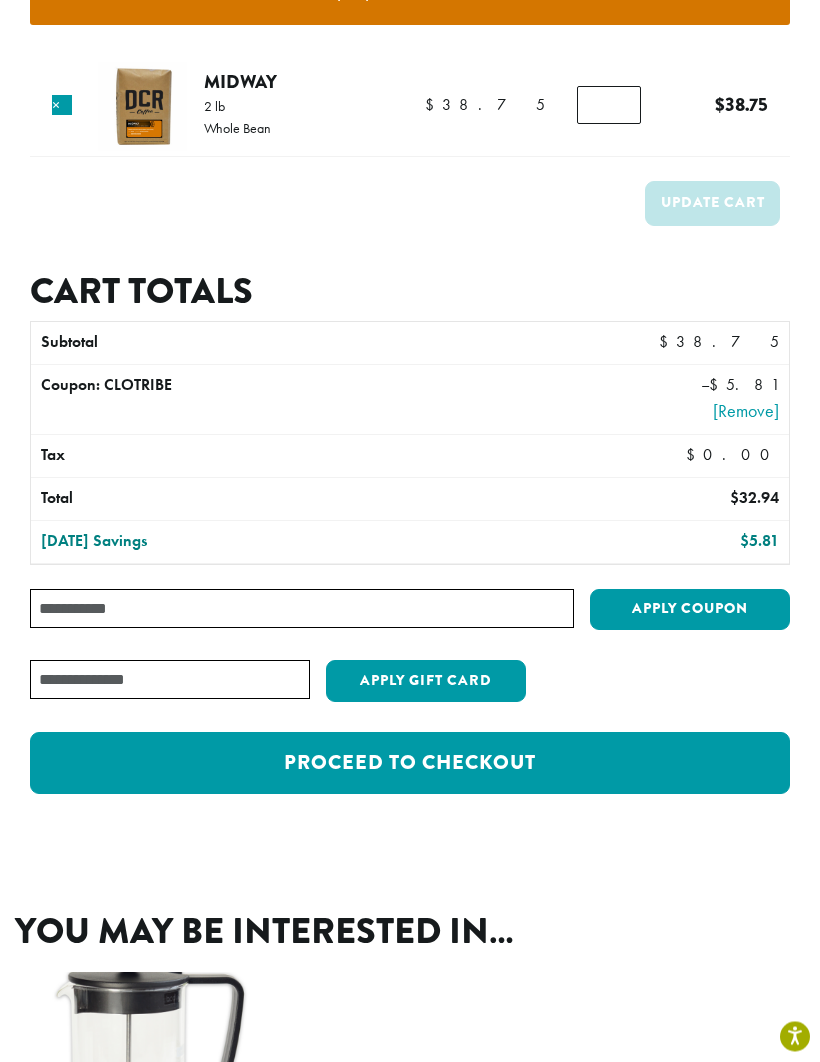 click on "Proceed to checkout" at bounding box center [410, 764] 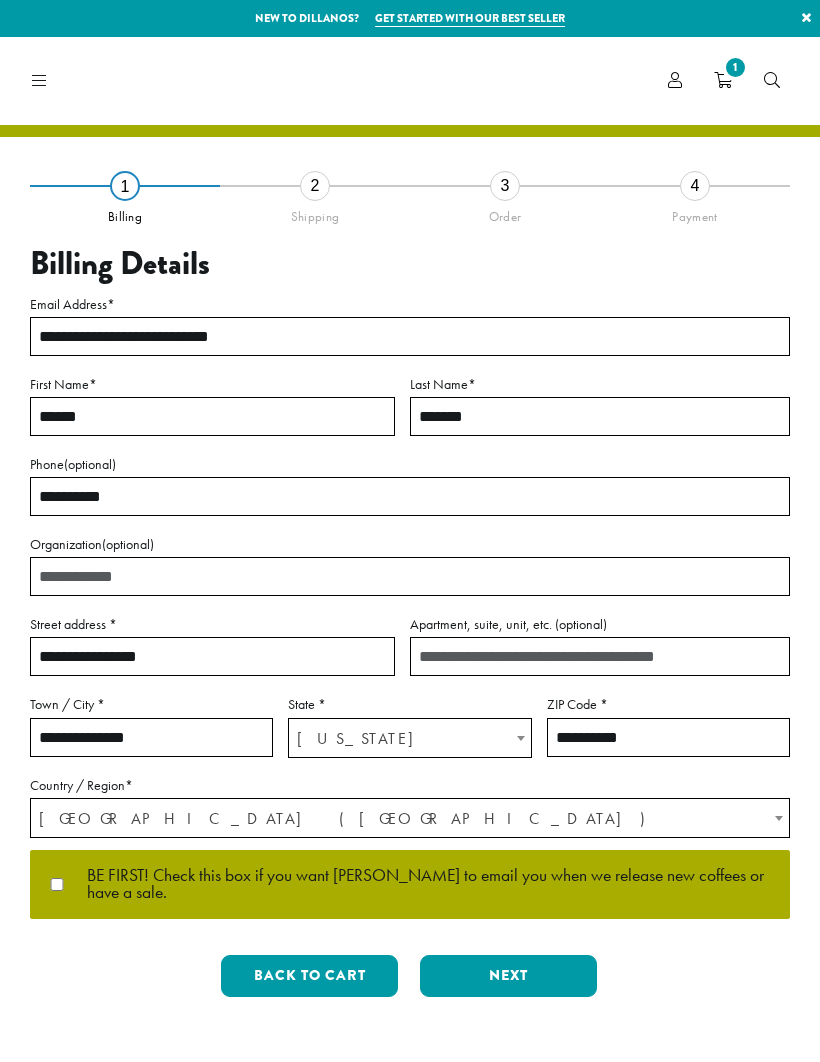 select on "**" 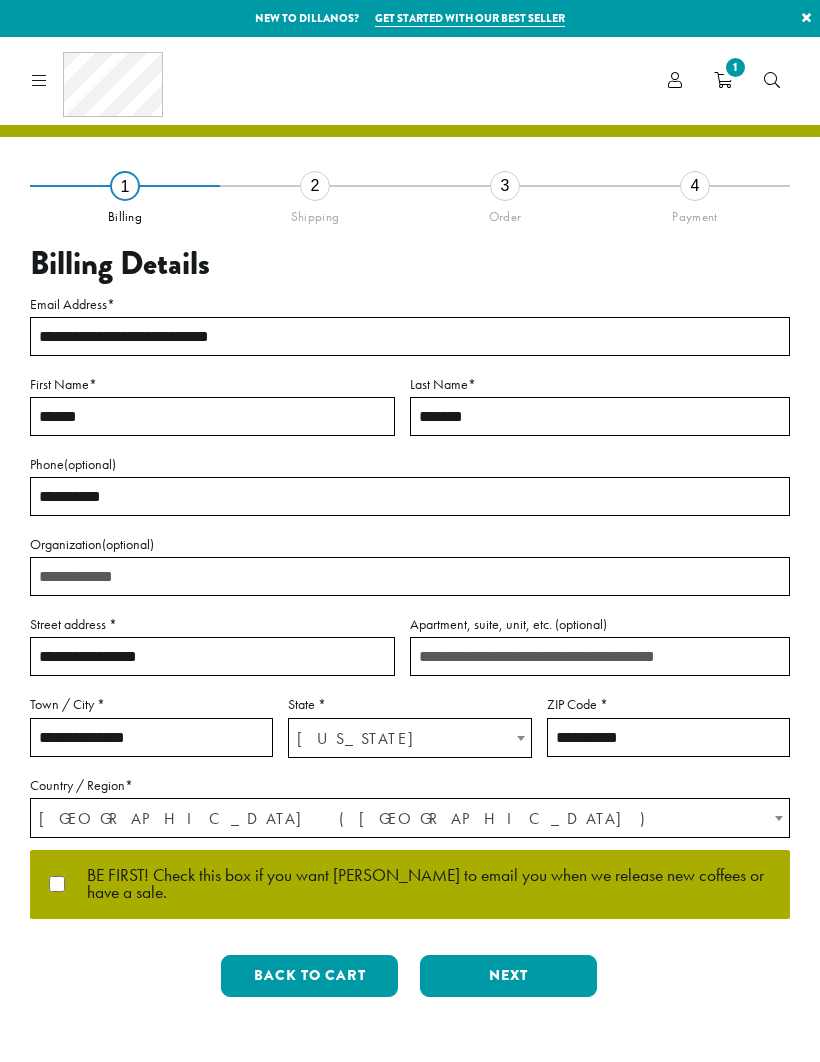 scroll, scrollTop: 0, scrollLeft: 0, axis: both 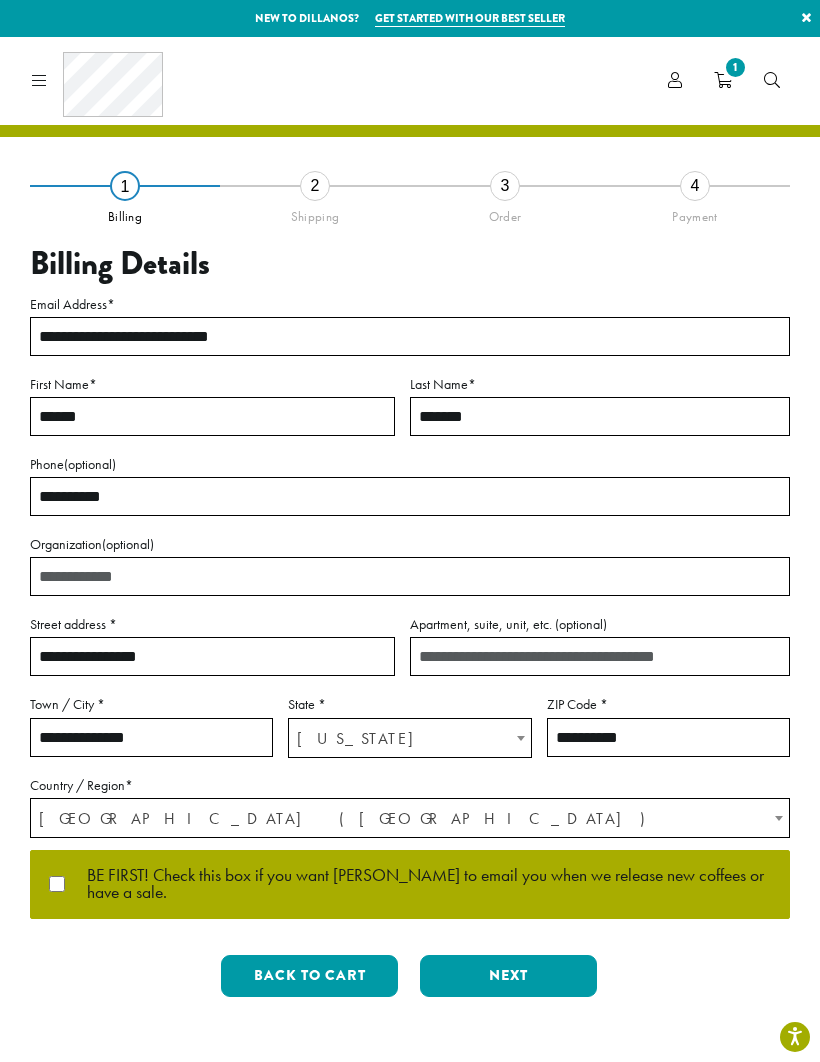 click on "Next" at bounding box center [508, 976] 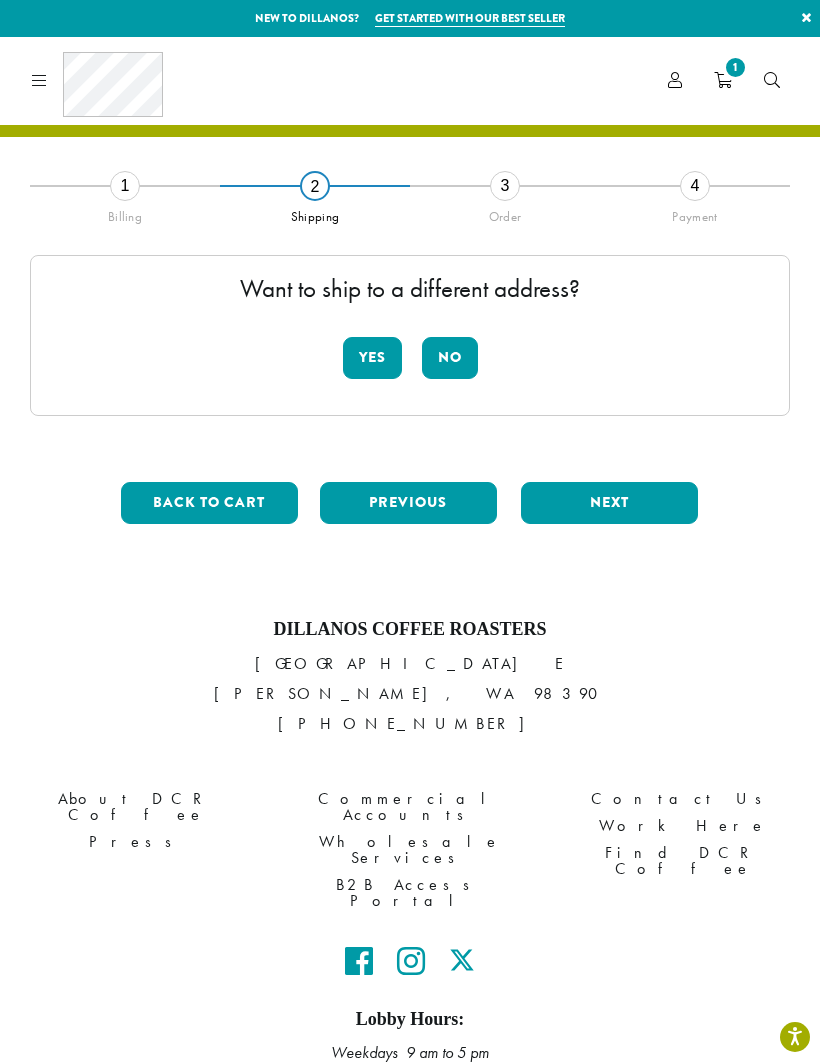 click on "No" at bounding box center (450, 358) 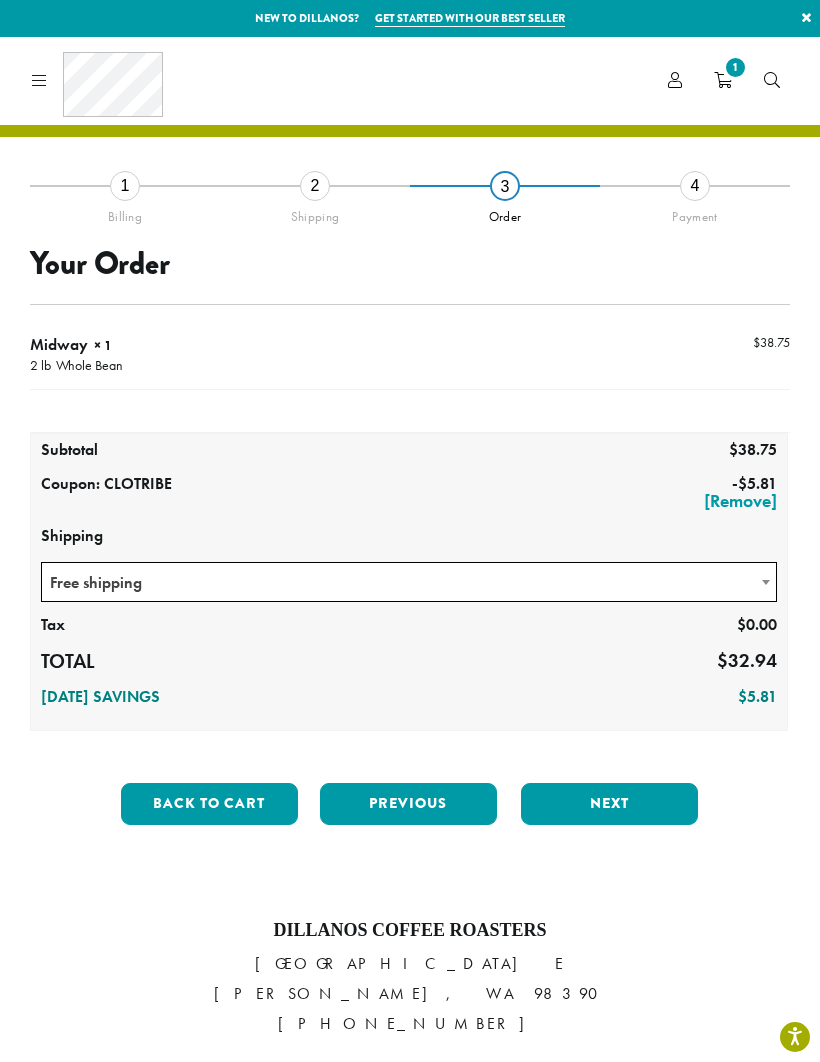 click on "Next" at bounding box center [609, 804] 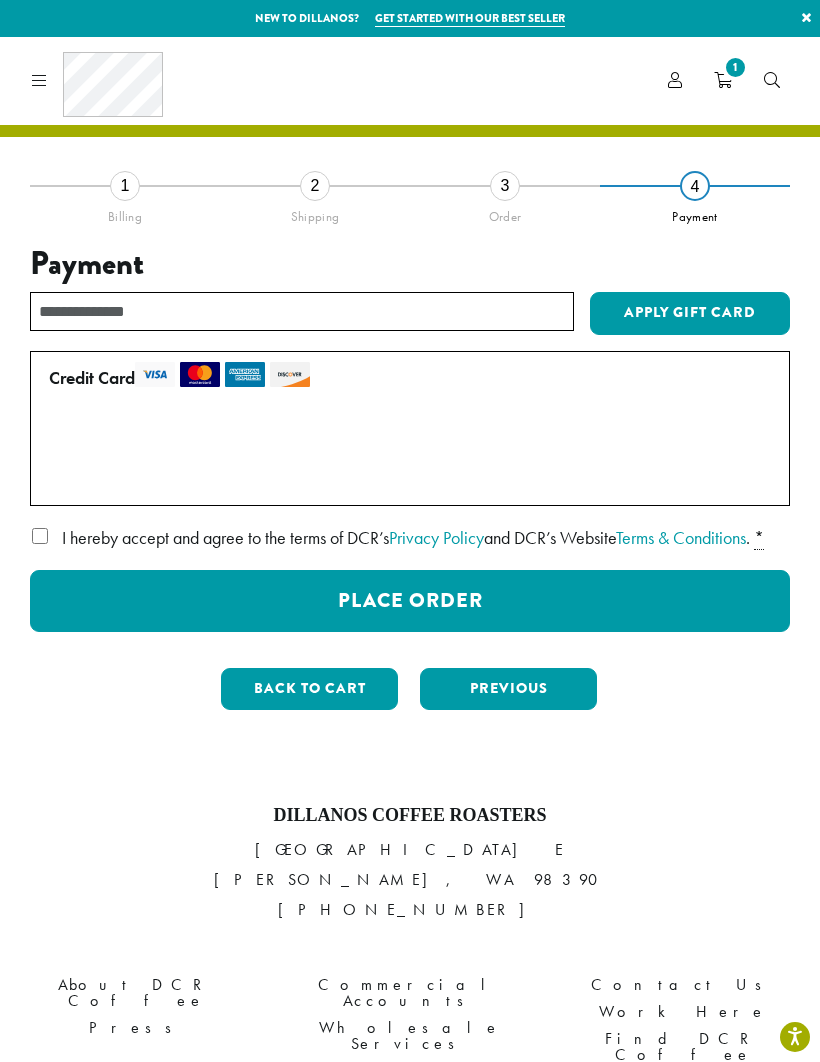 click on "Place Order" at bounding box center [410, 601] 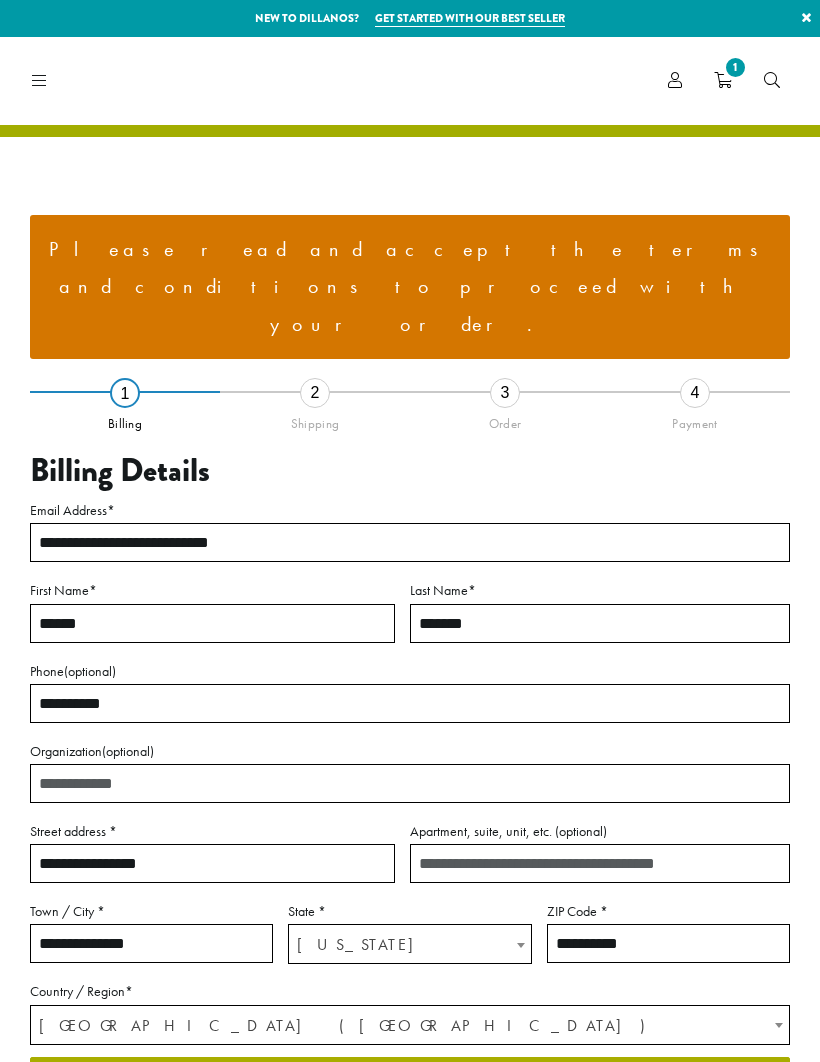 select on "**" 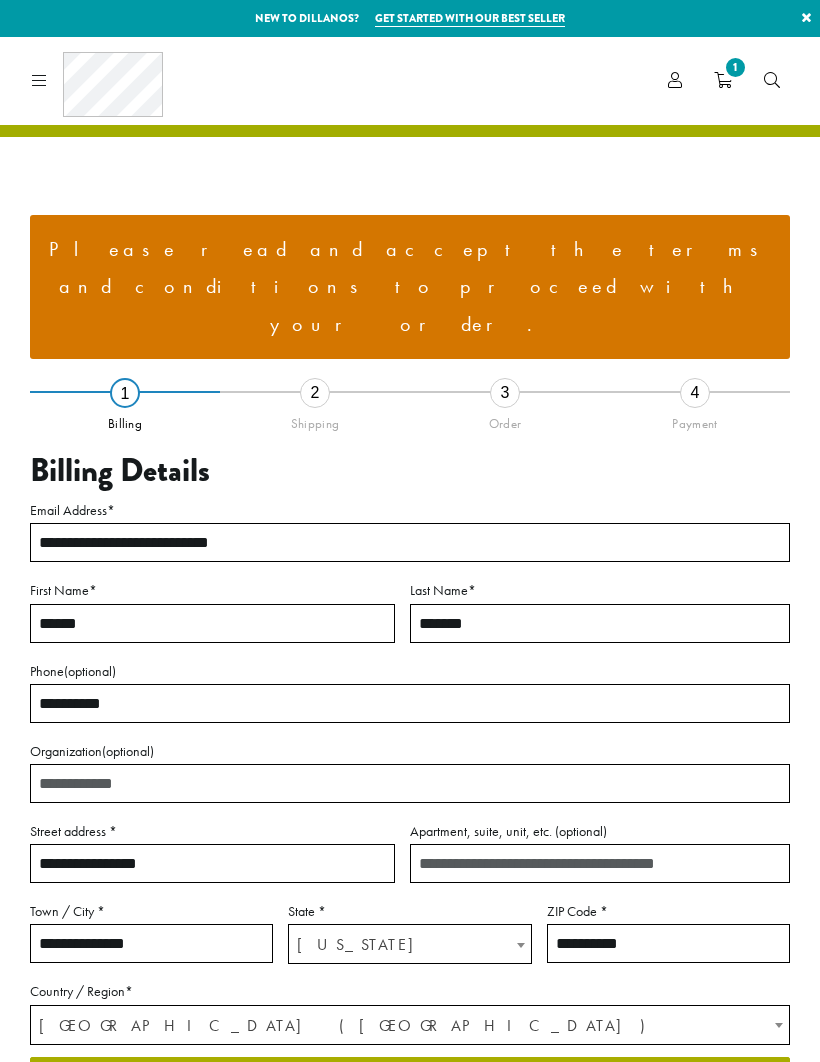 scroll, scrollTop: 0, scrollLeft: 0, axis: both 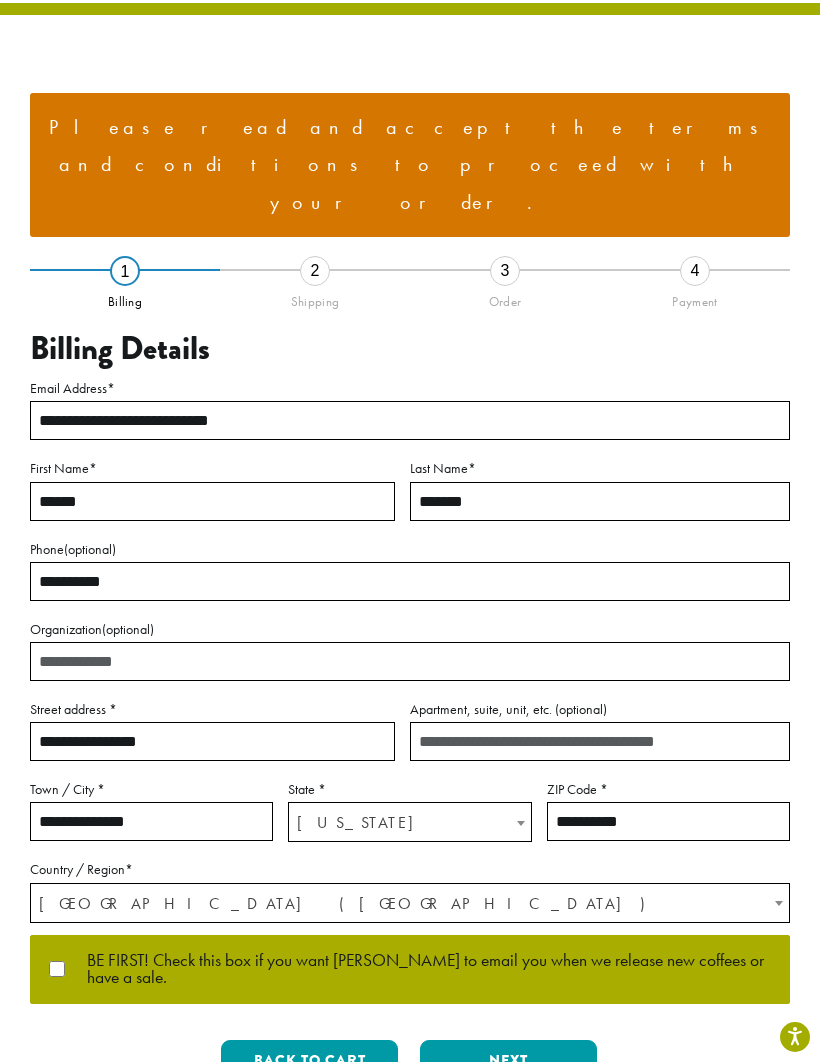 click on "Next" at bounding box center [508, 1061] 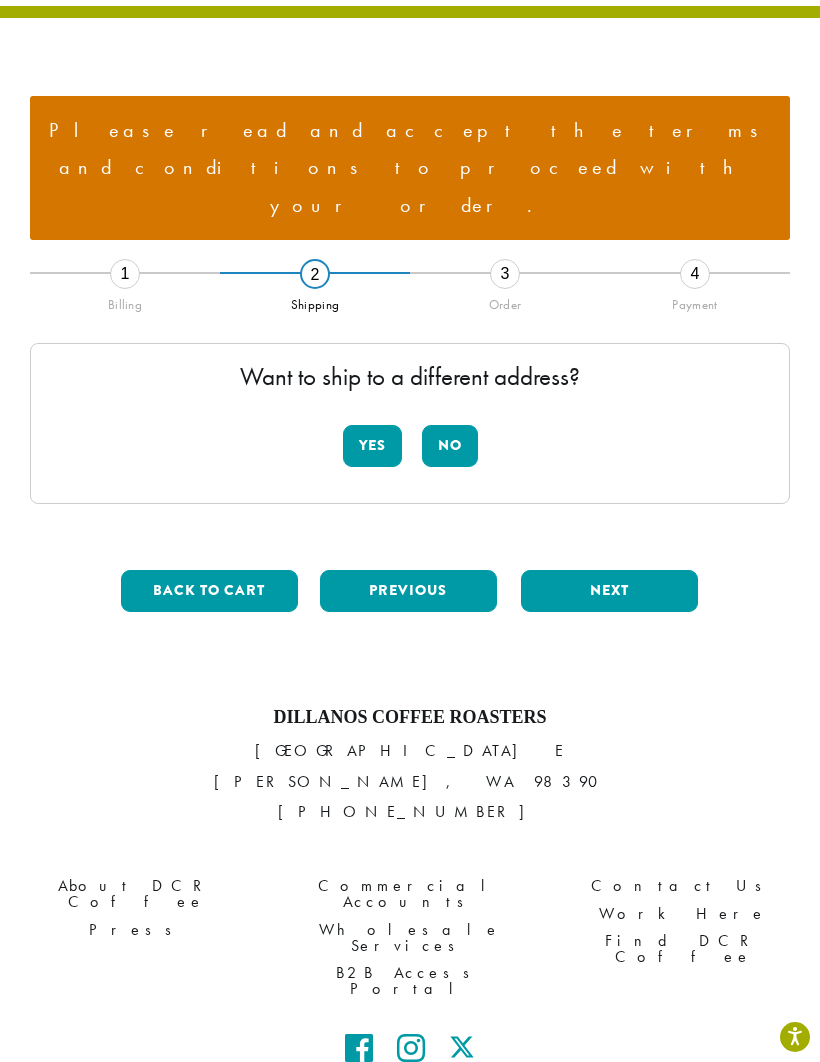 click on "No" at bounding box center (450, 446) 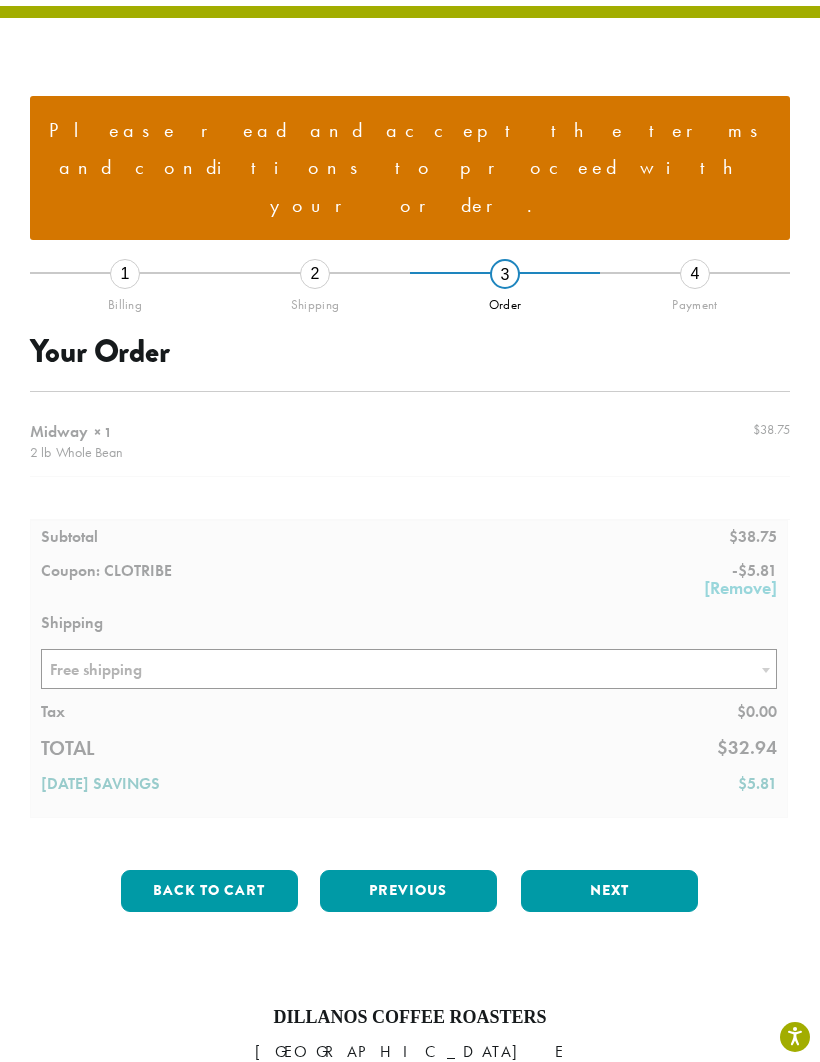 click on "Next" at bounding box center (609, 891) 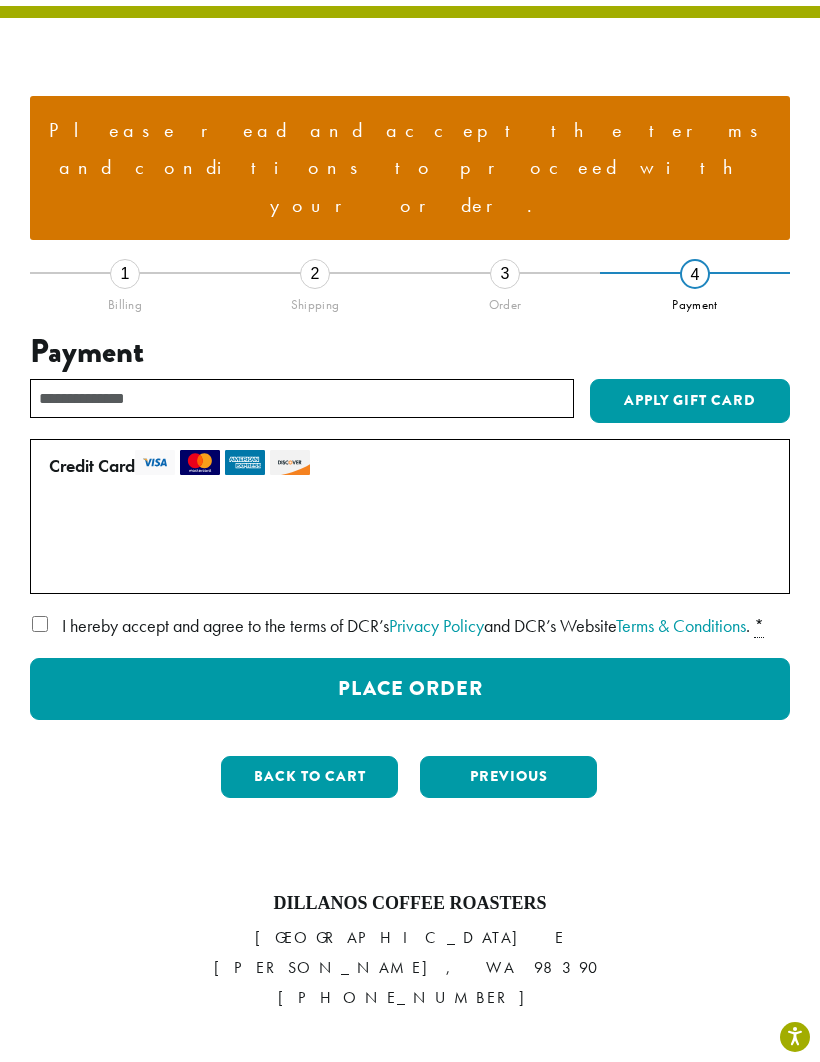 click on "Place Order" at bounding box center [410, 689] 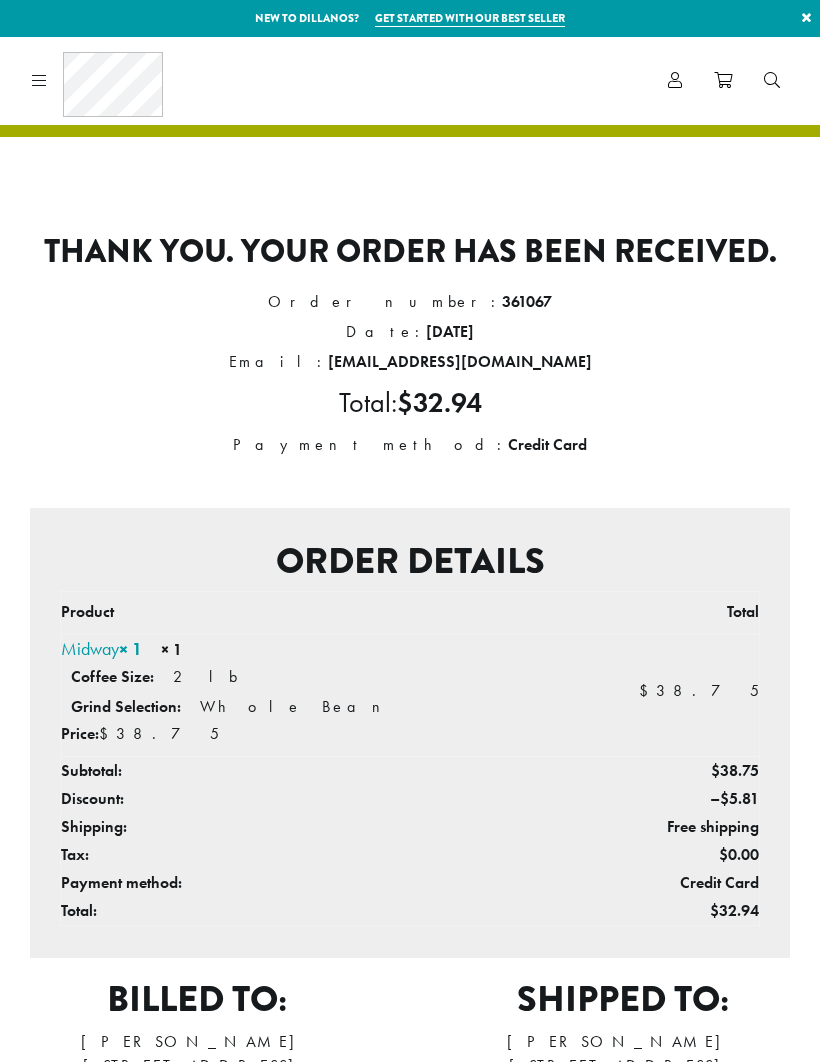 scroll, scrollTop: 0, scrollLeft: 0, axis: both 